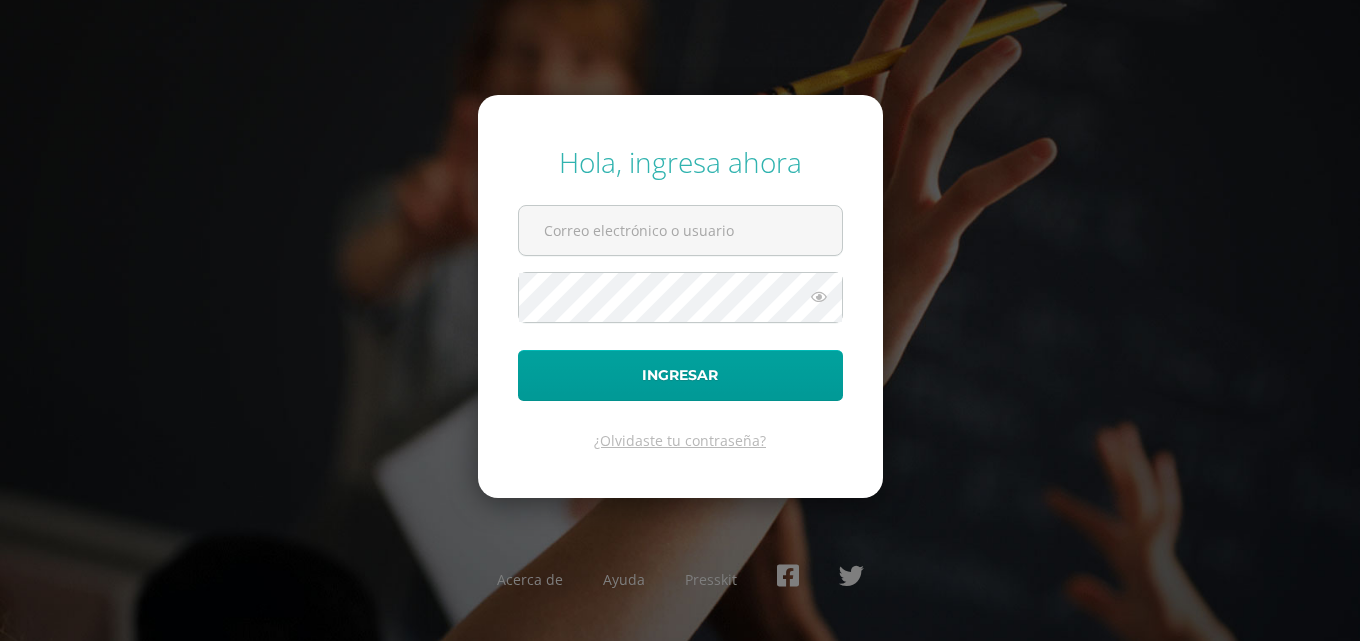scroll, scrollTop: 0, scrollLeft: 0, axis: both 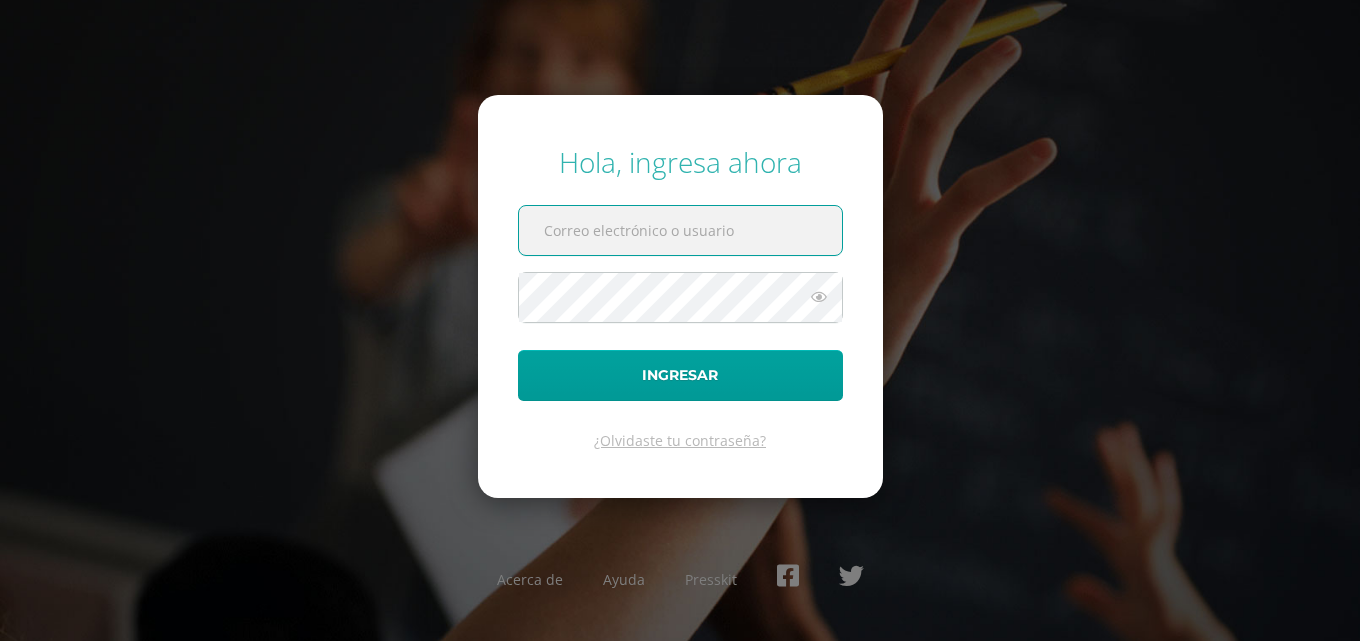 click at bounding box center [680, 230] 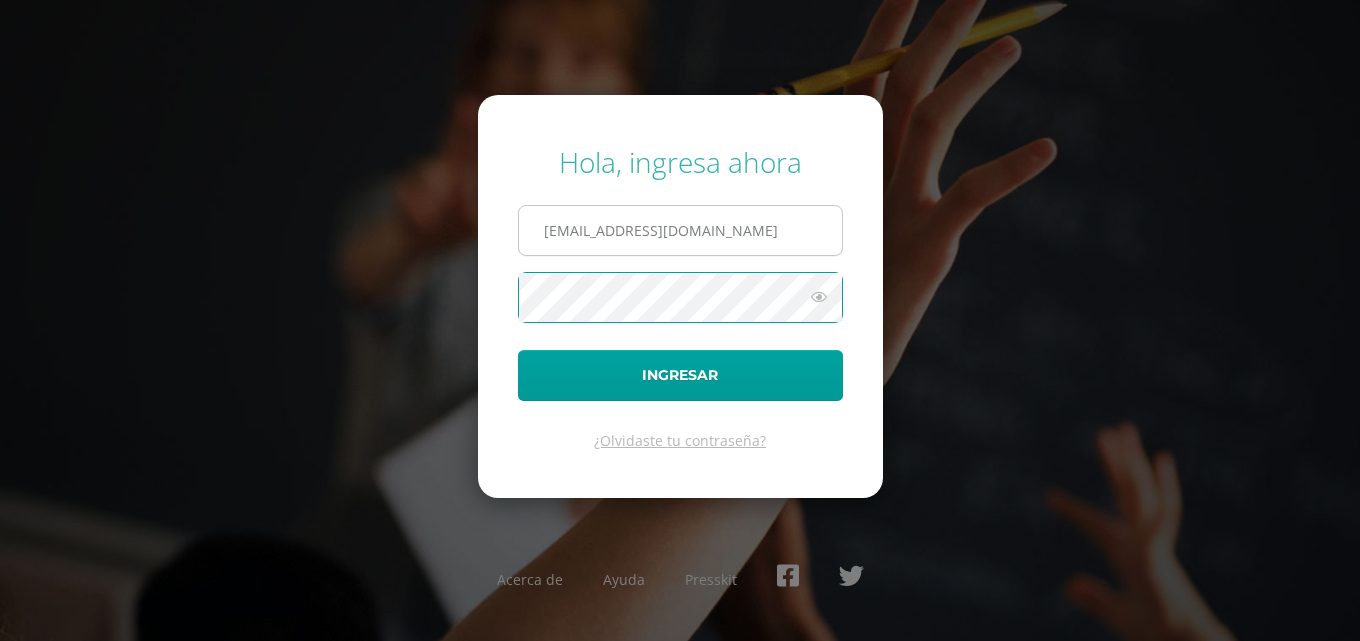 click on "Ingresar" at bounding box center (680, 375) 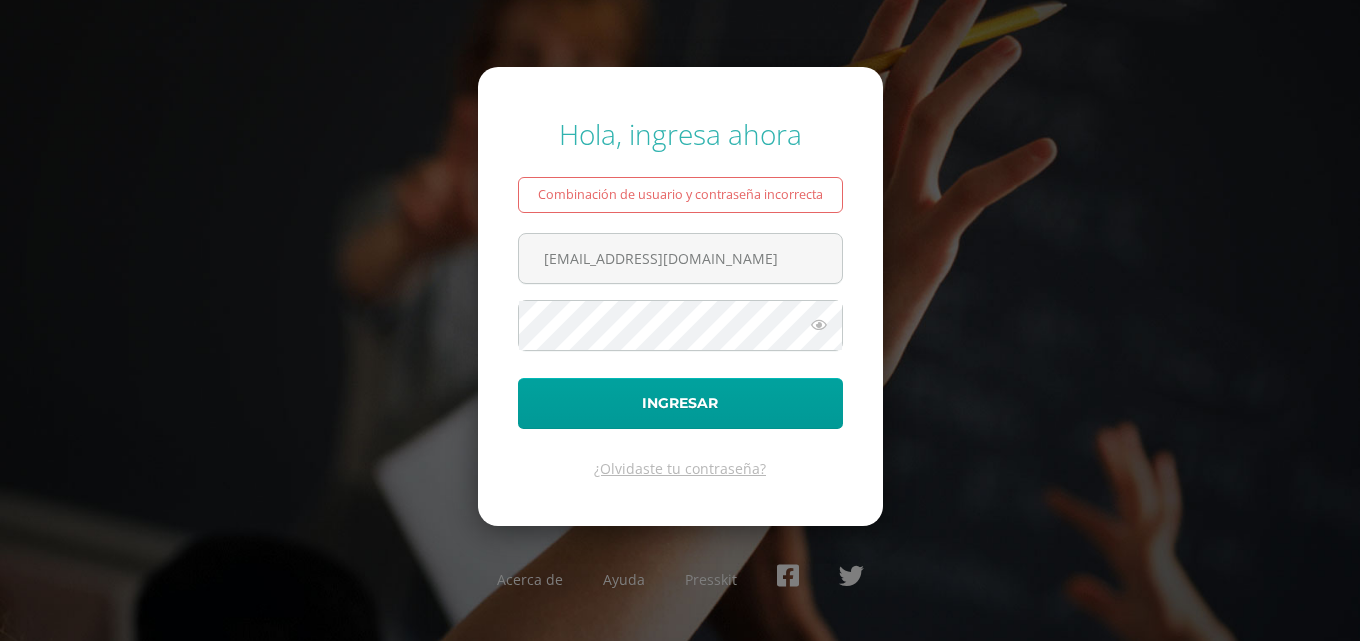 scroll, scrollTop: 0, scrollLeft: 0, axis: both 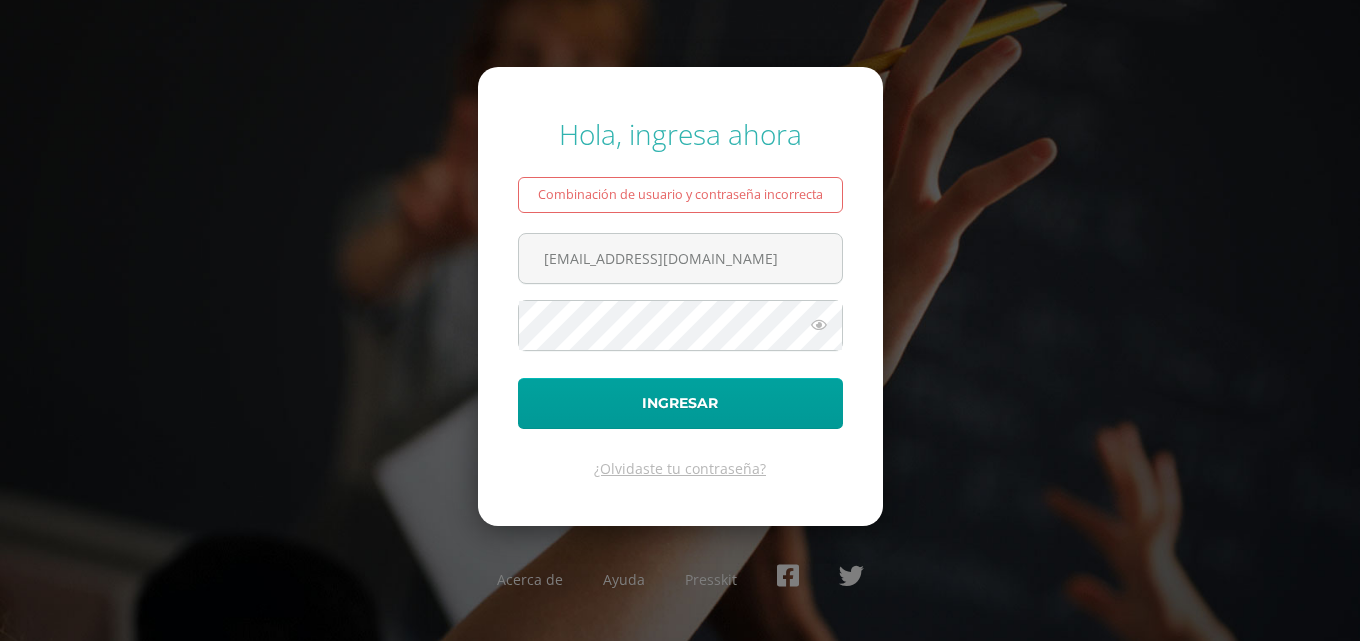 click at bounding box center (819, 325) 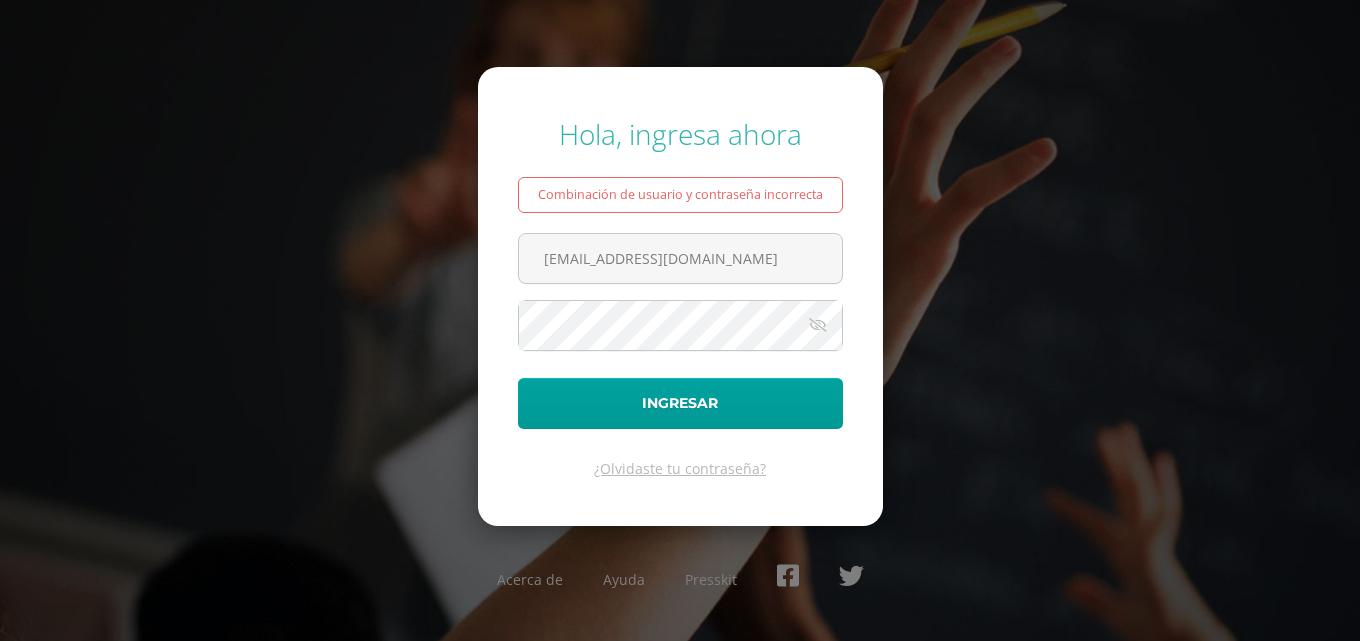 click at bounding box center (818, 325) 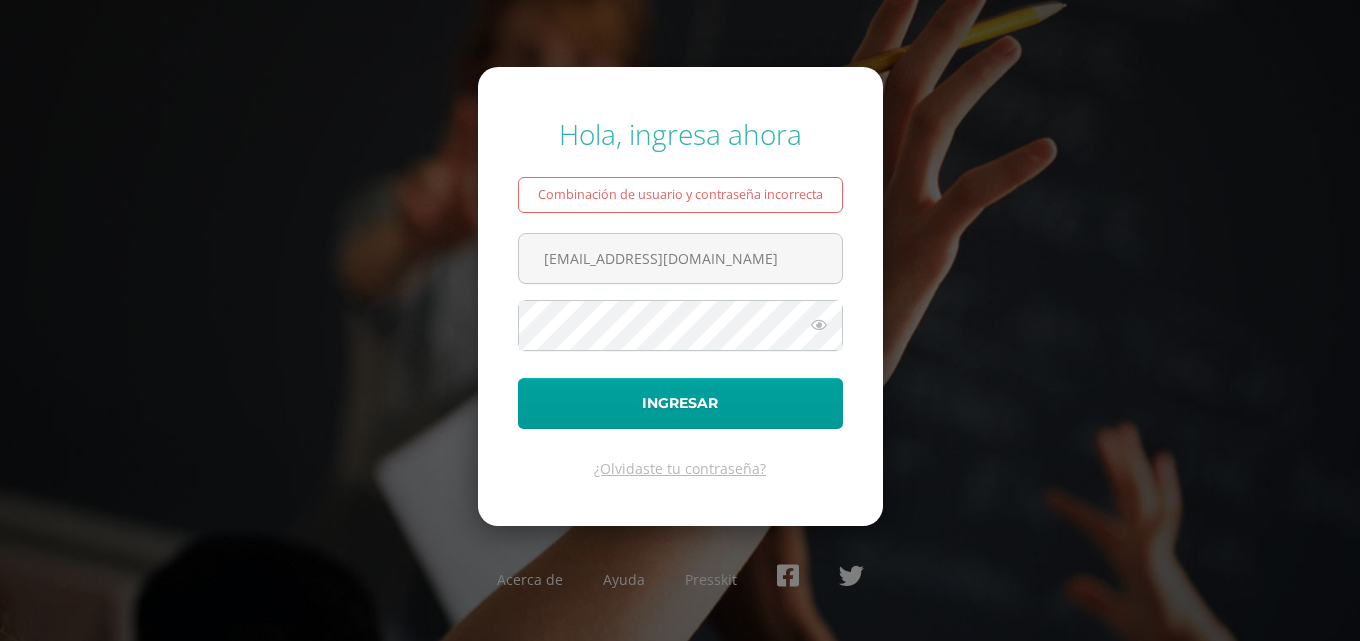 click at bounding box center (819, 325) 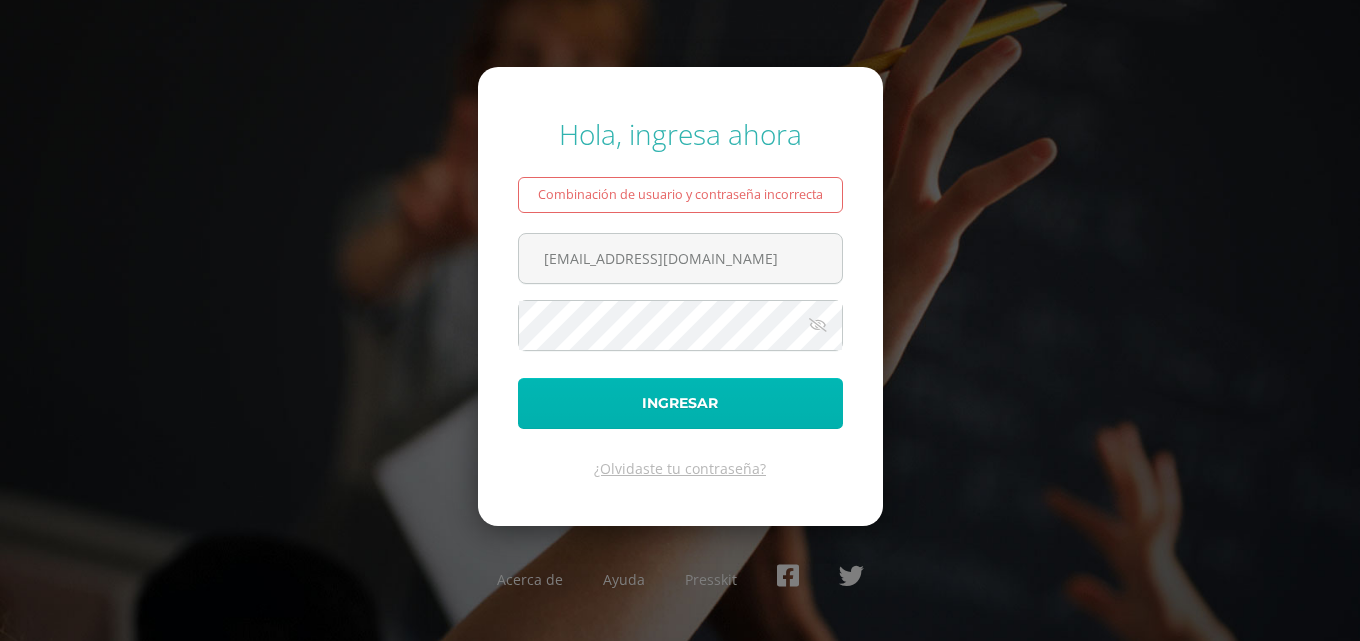 click on "Ingresar" at bounding box center [680, 403] 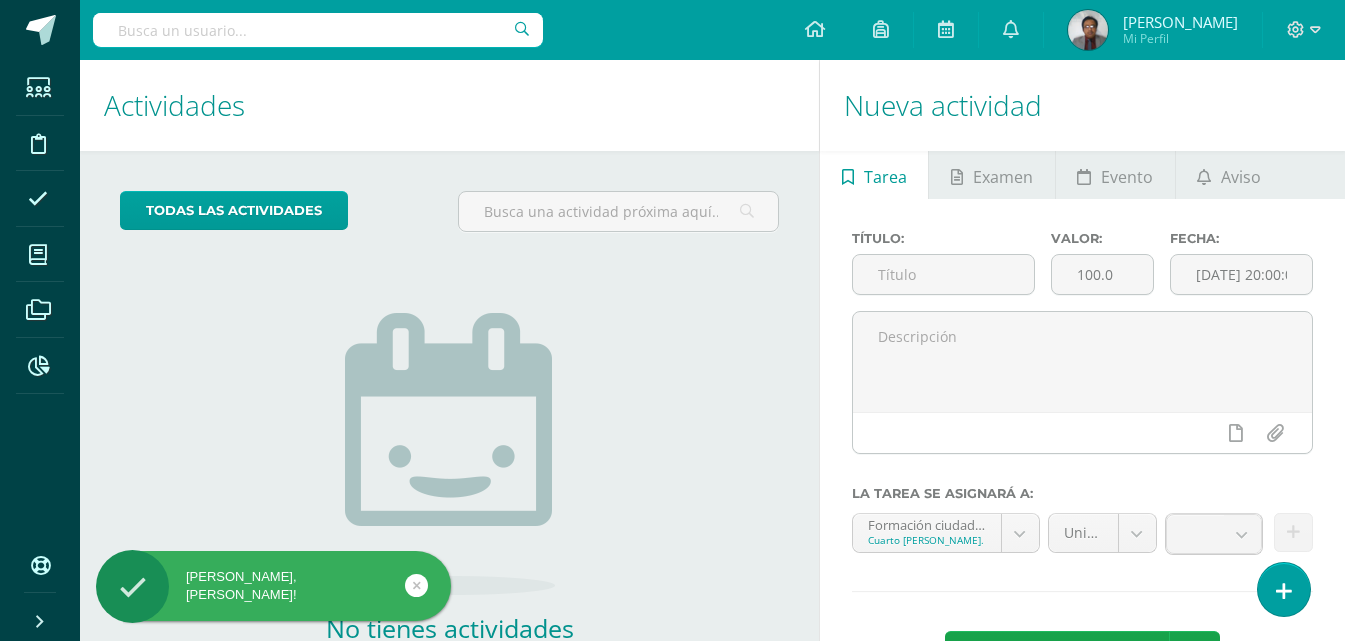 scroll, scrollTop: 0, scrollLeft: 0, axis: both 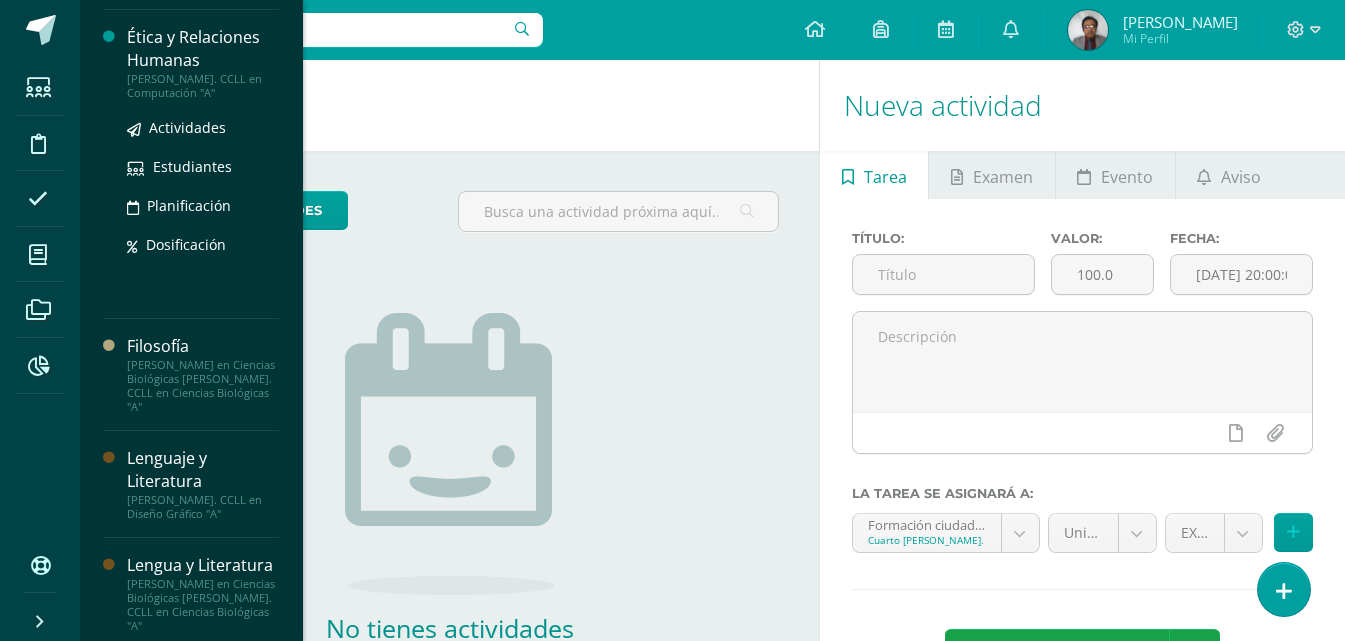 click on "Ética y Relaciones Humanas" at bounding box center [203, 49] 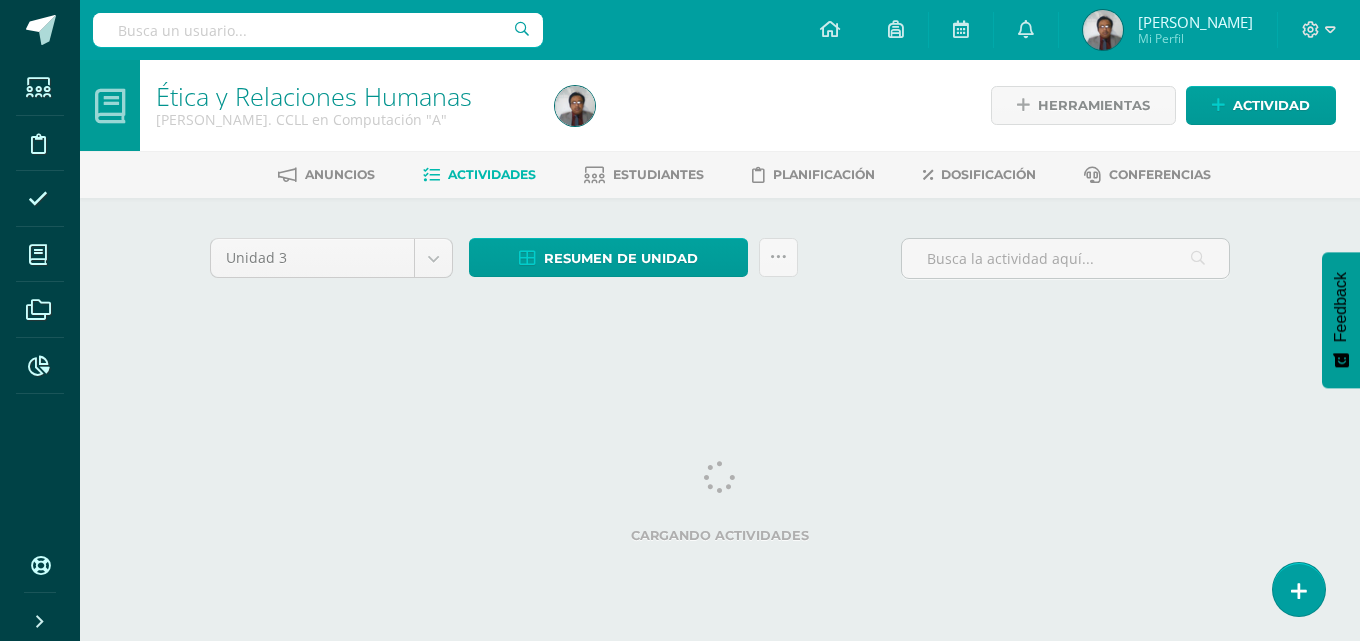 scroll, scrollTop: 0, scrollLeft: 0, axis: both 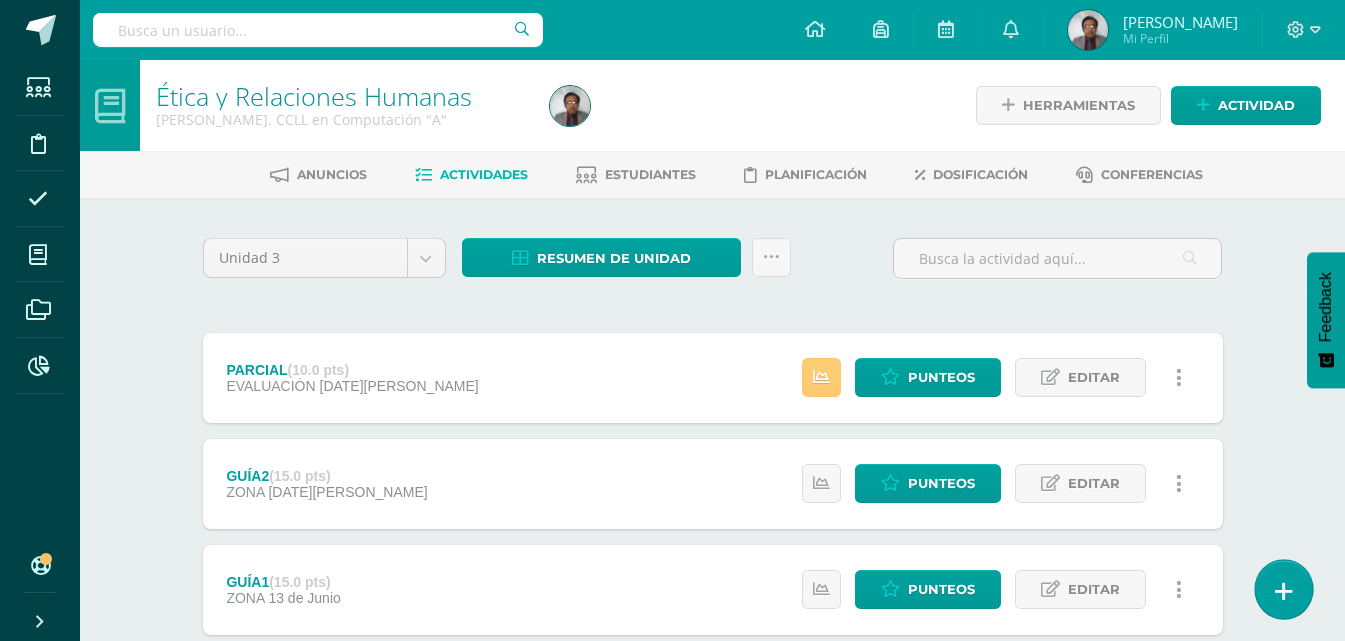click at bounding box center (1283, 589) 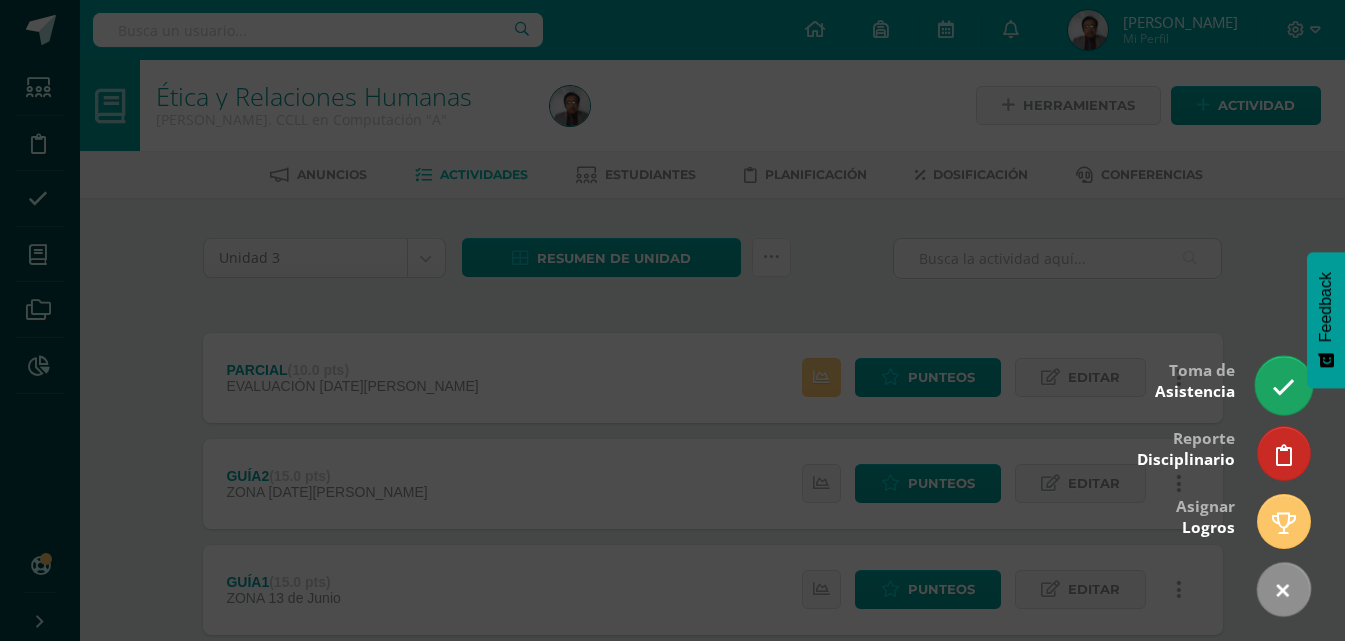 click at bounding box center [1283, 385] 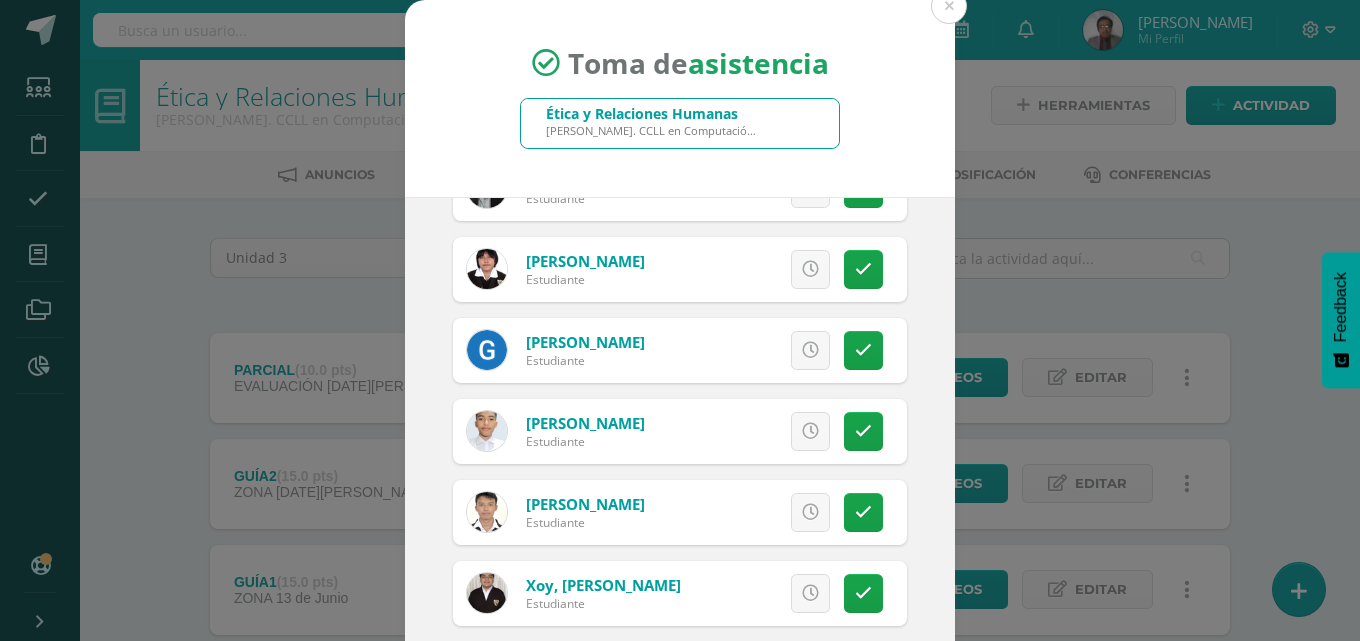 scroll, scrollTop: 1028, scrollLeft: 0, axis: vertical 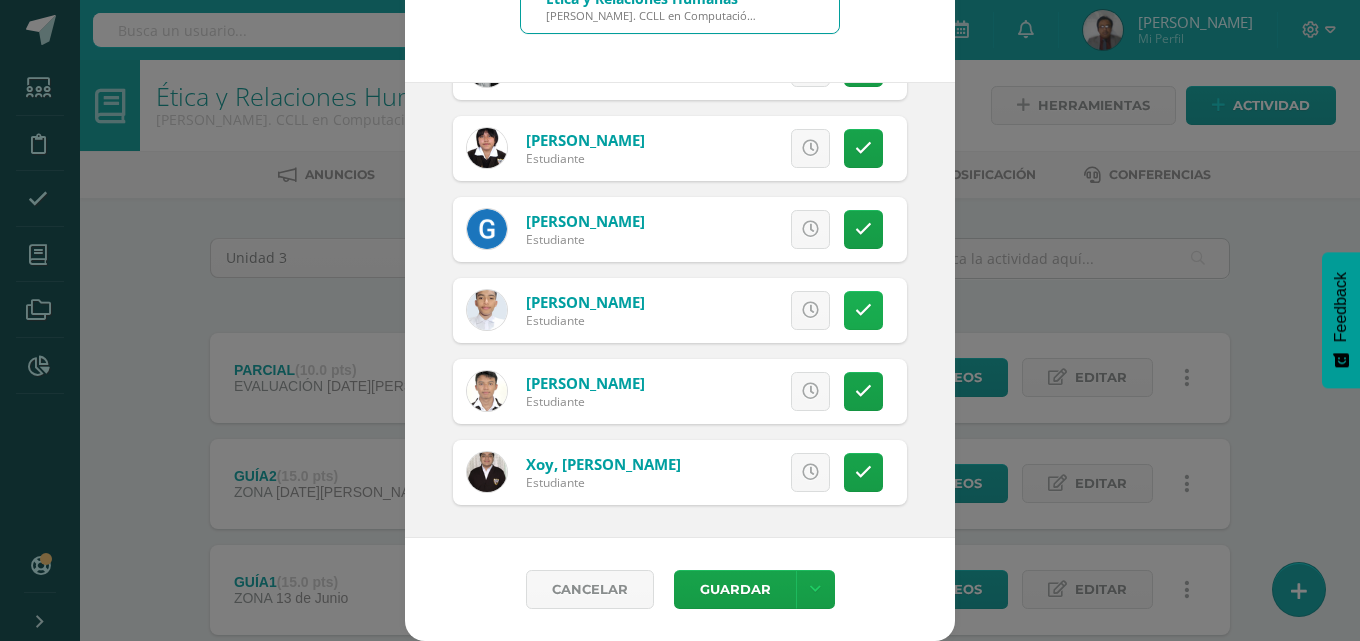 click at bounding box center (863, 310) 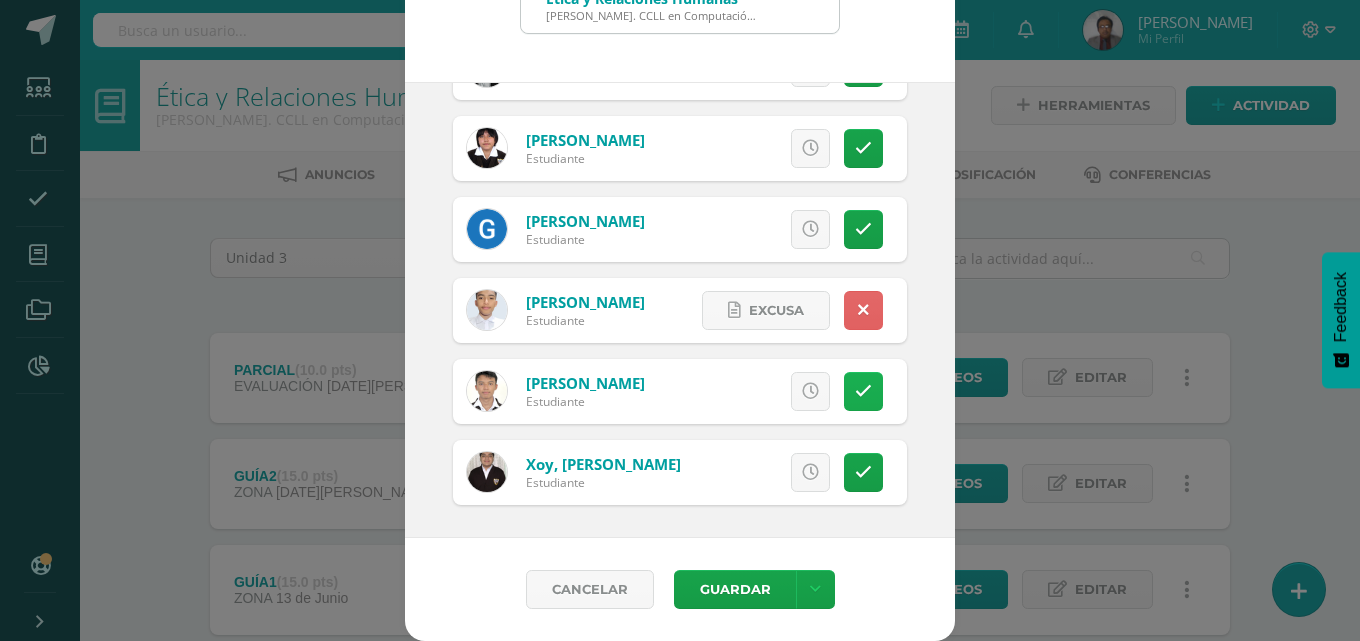 click at bounding box center [863, 391] 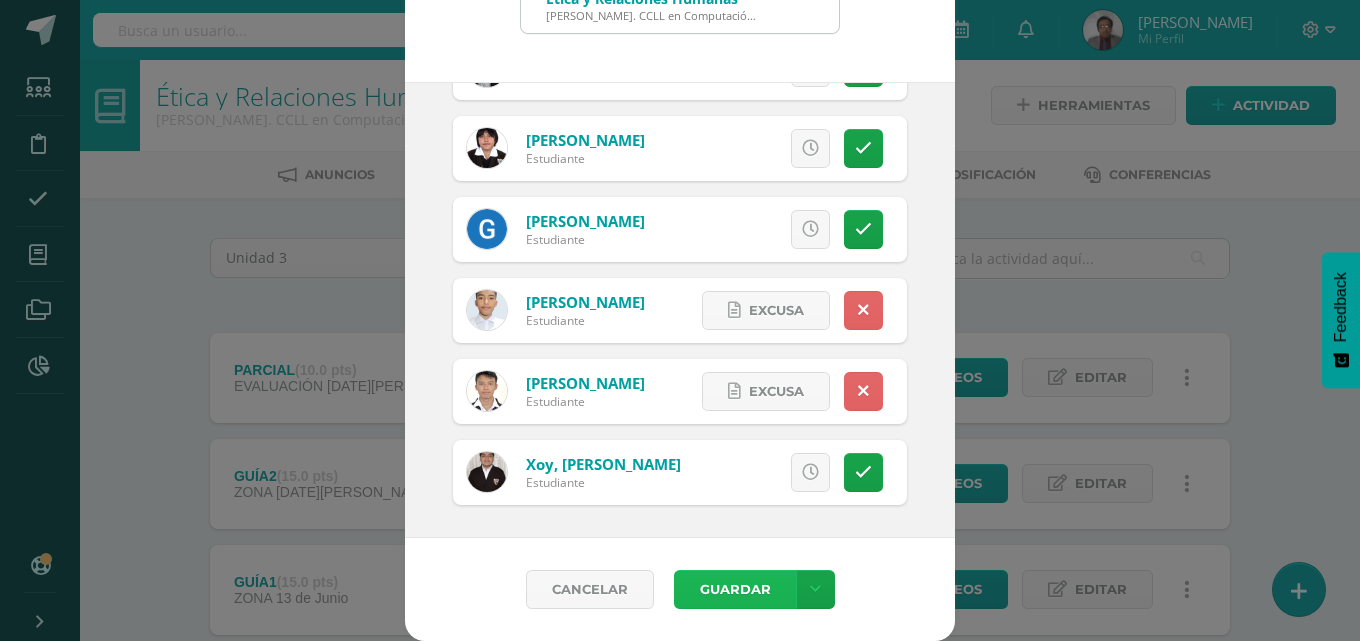 click on "Guardar" at bounding box center [735, 589] 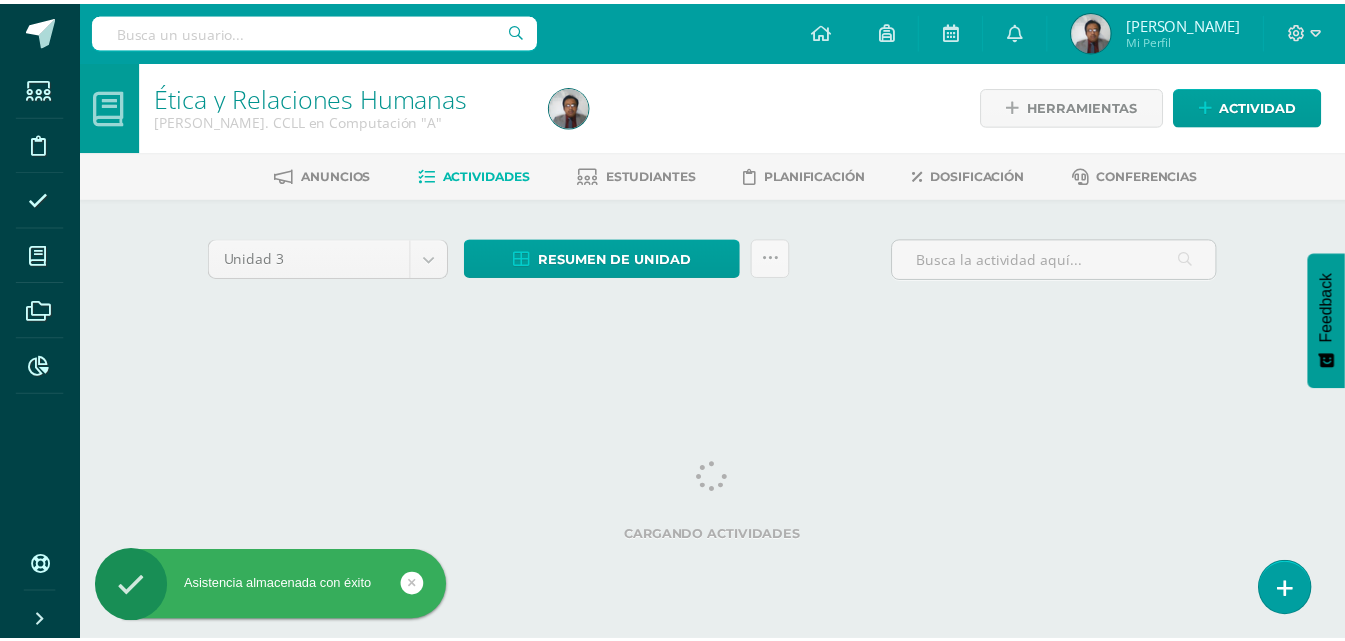 scroll, scrollTop: 0, scrollLeft: 0, axis: both 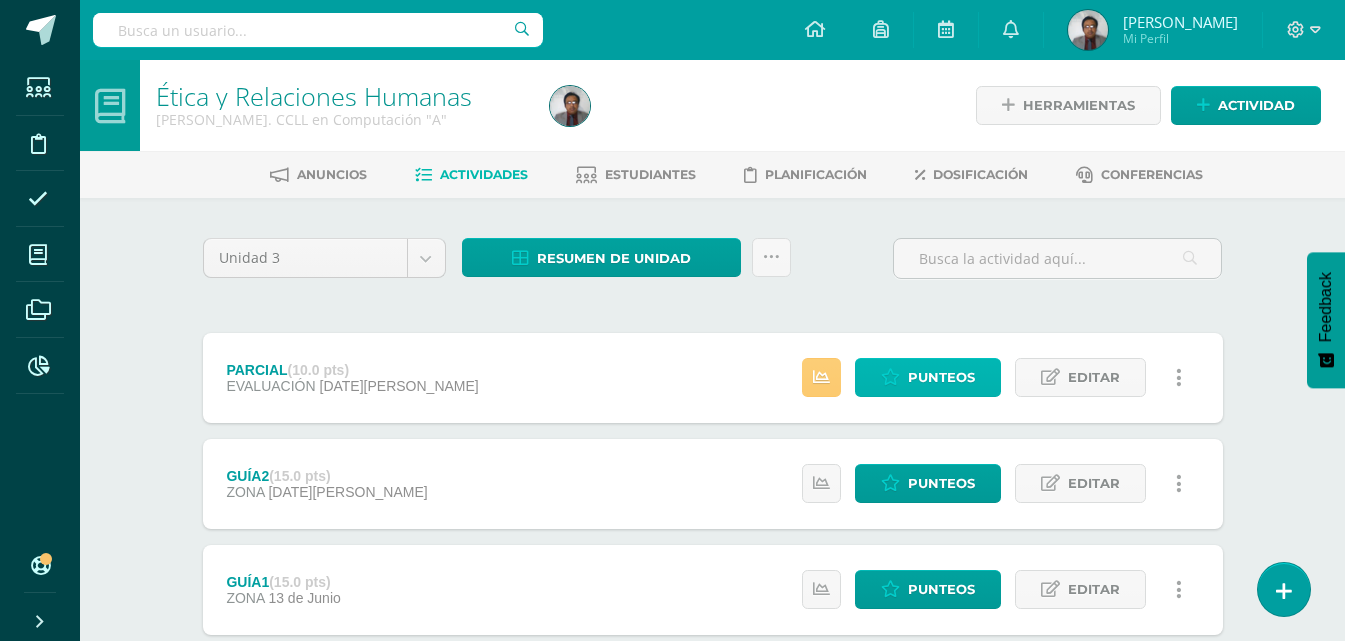 click on "Punteos" at bounding box center (941, 377) 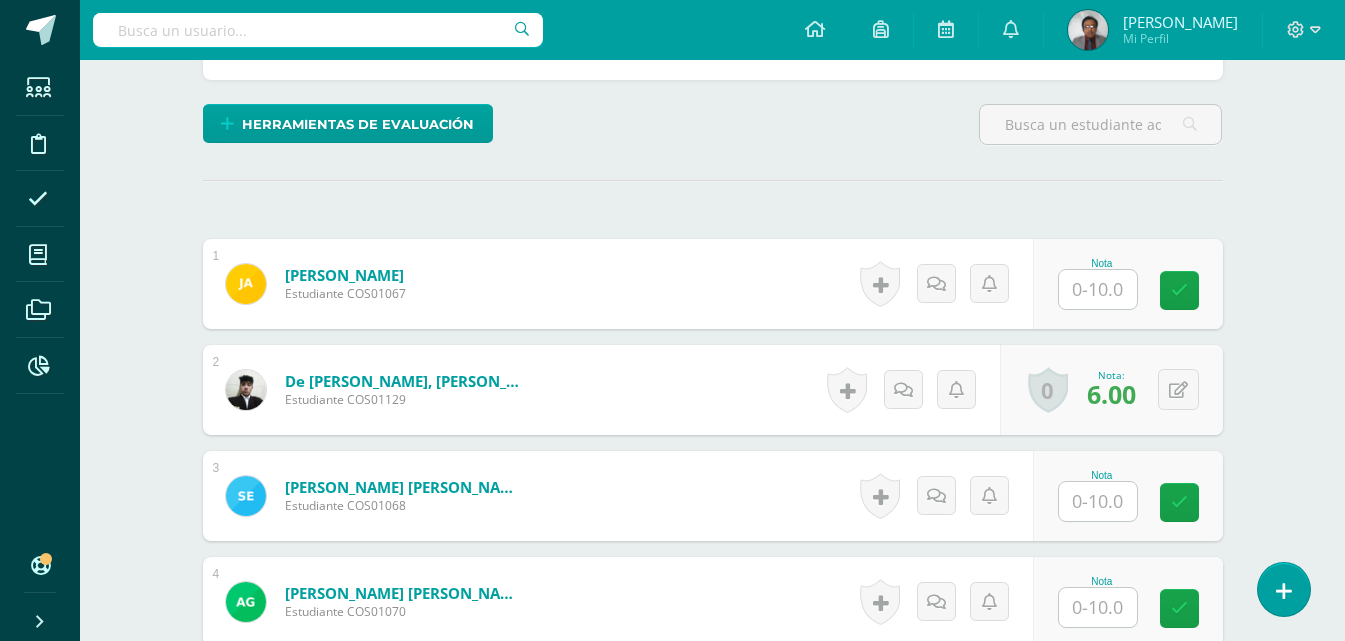 scroll, scrollTop: 502, scrollLeft: 0, axis: vertical 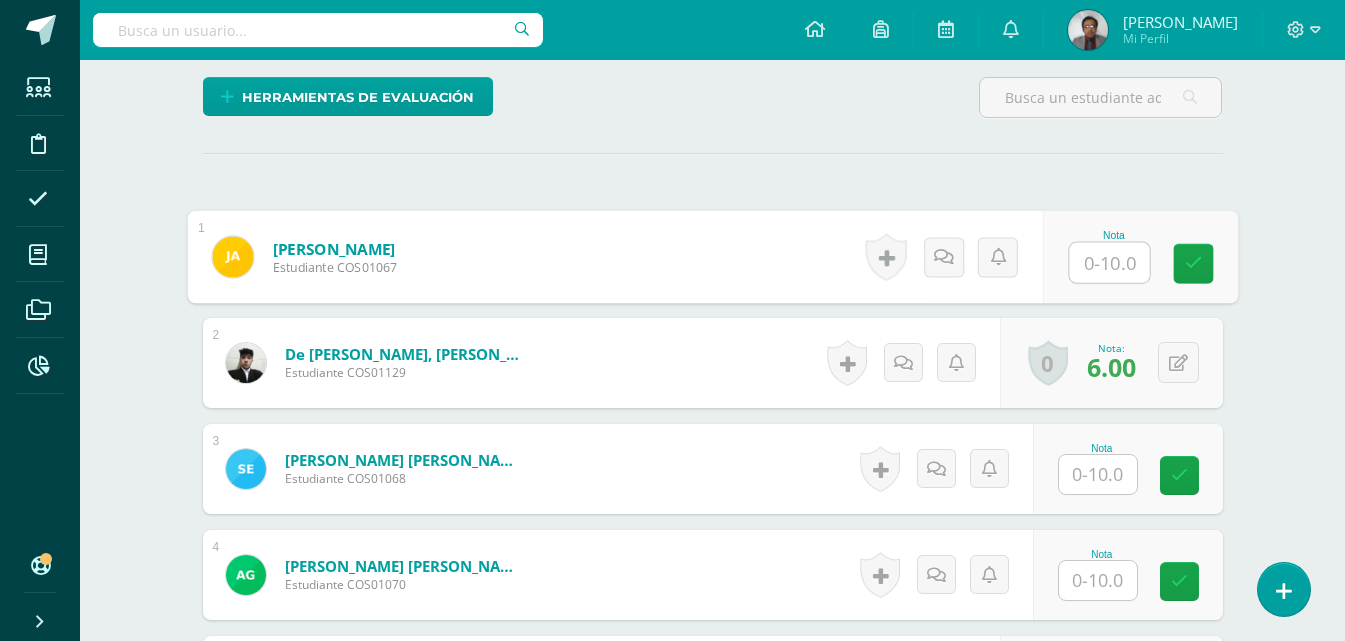 click at bounding box center (1109, 263) 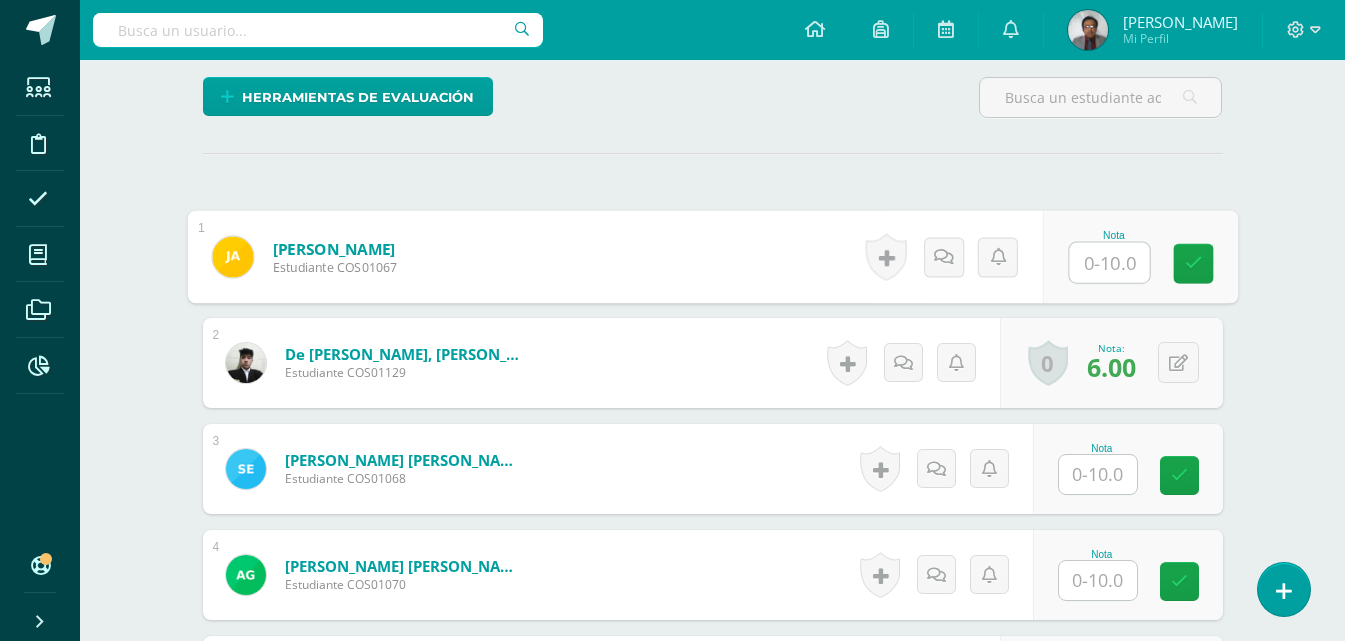 type on "0" 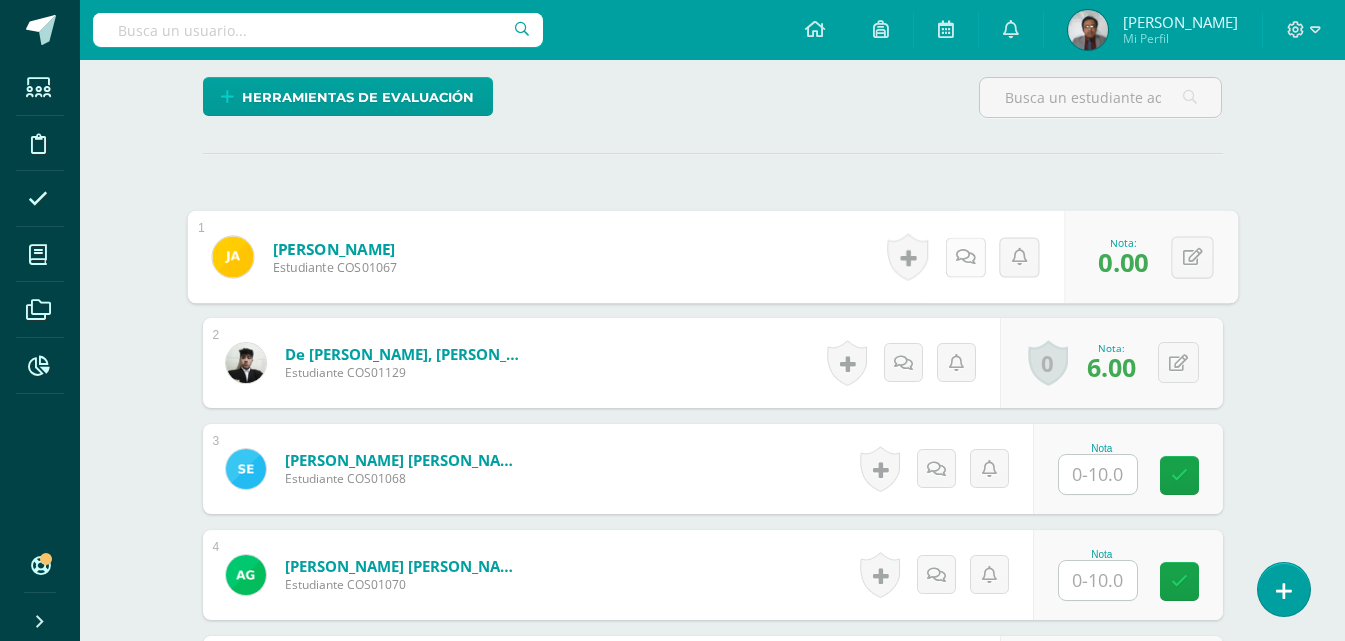 click at bounding box center [965, 257] 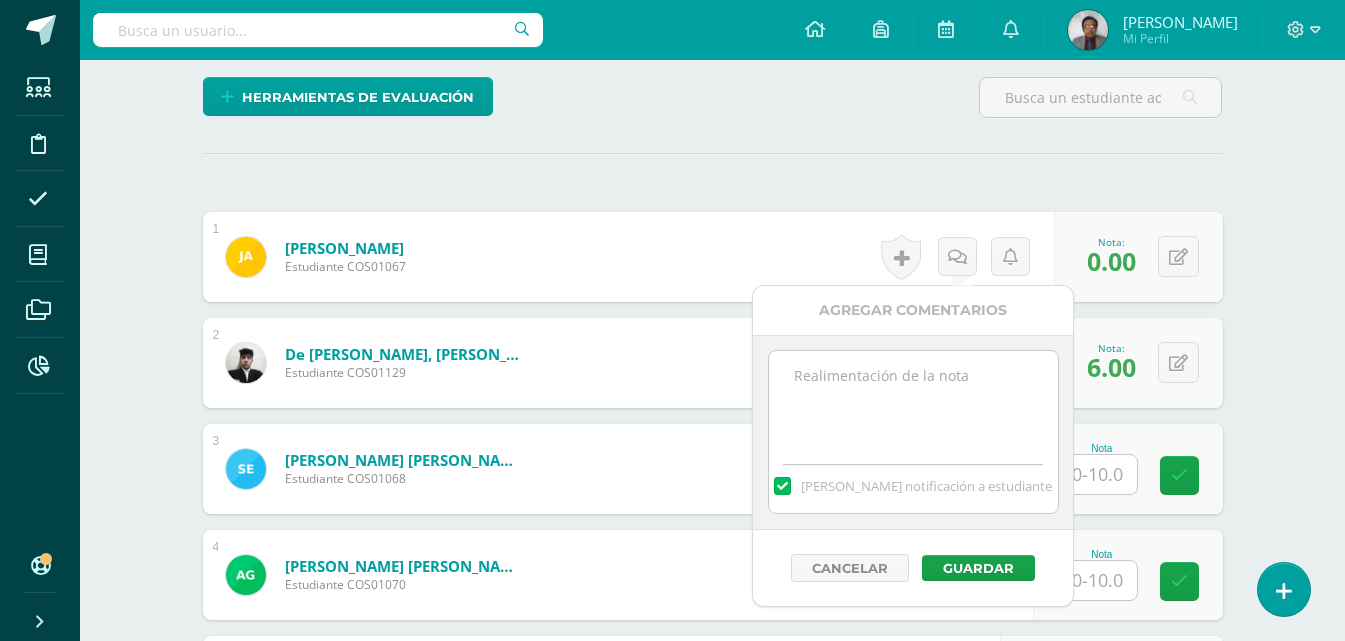 click at bounding box center (913, 401) 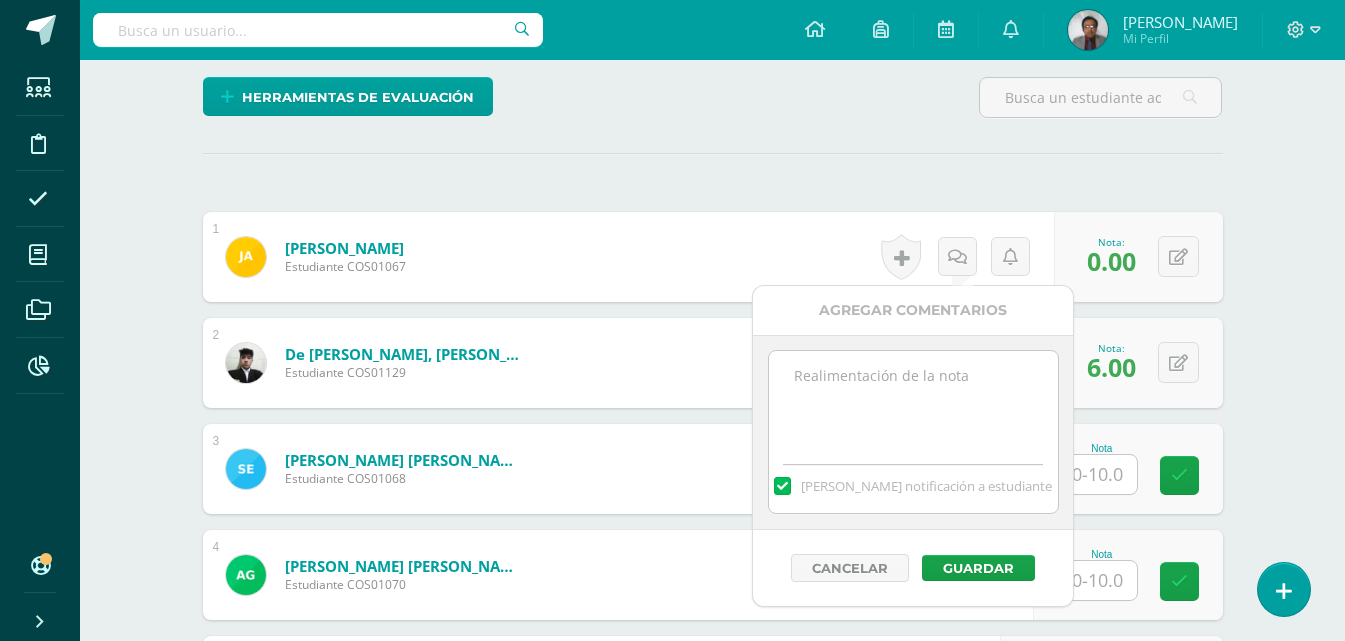 type on "M" 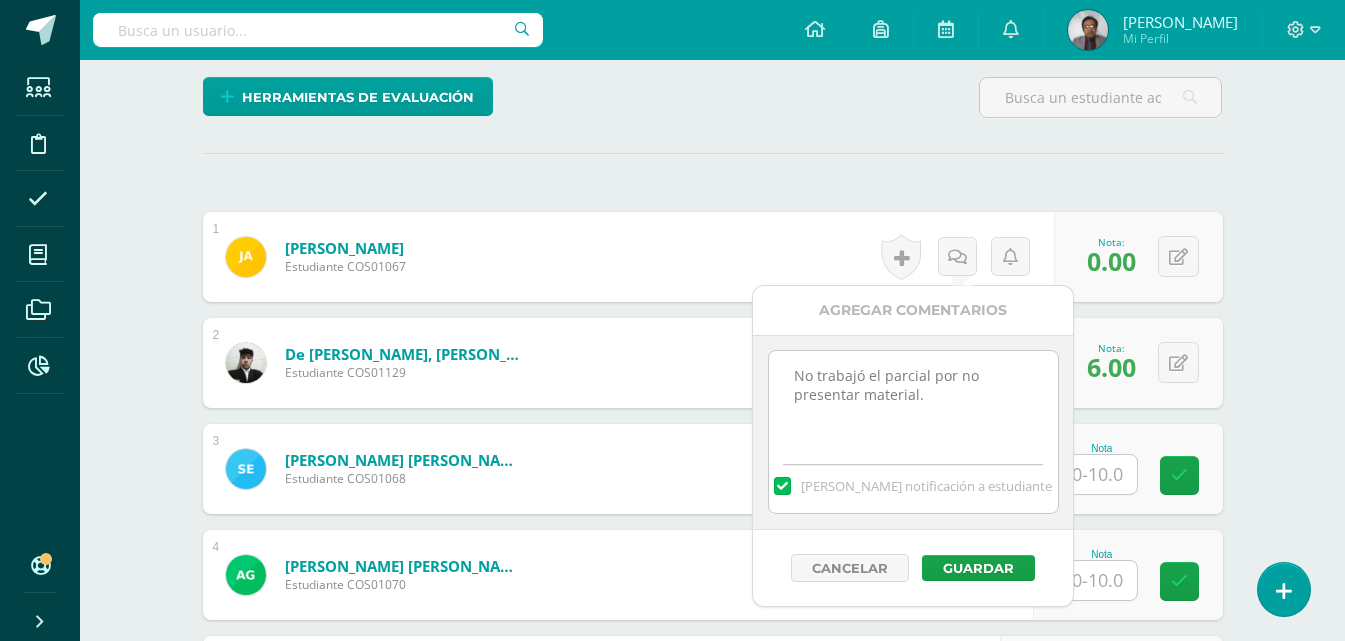 drag, startPoint x: 927, startPoint y: 395, endPoint x: 788, endPoint y: 368, distance: 141.59802 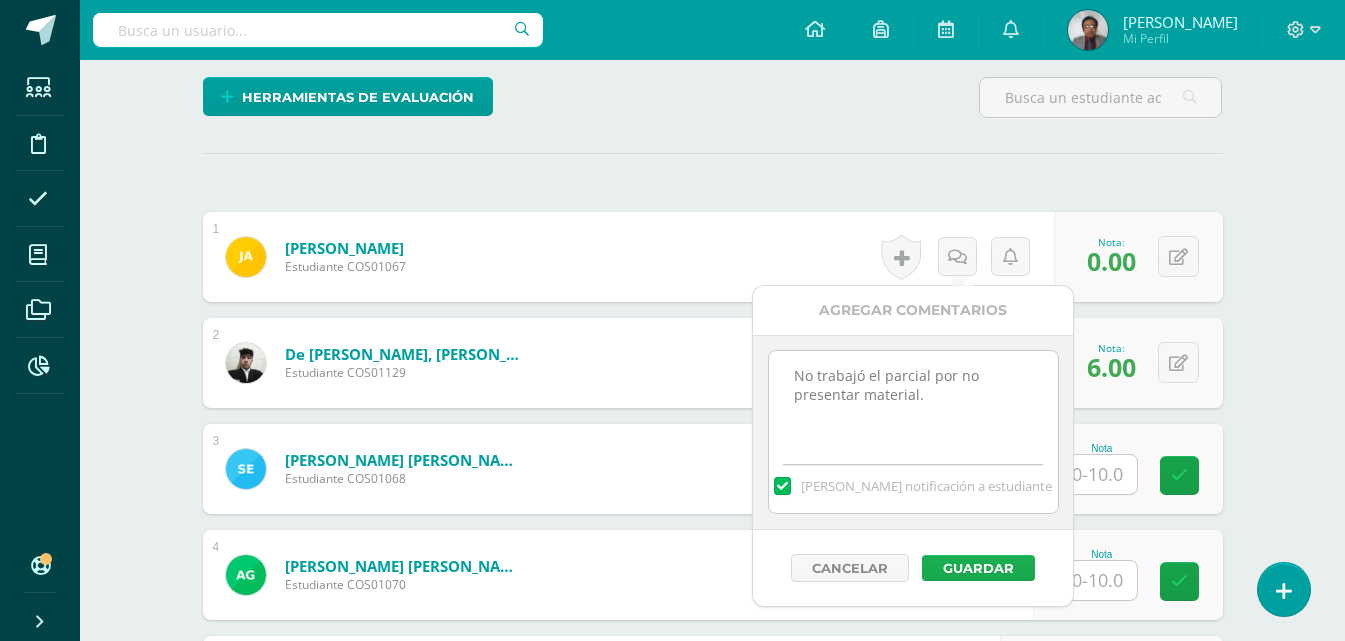 type on "No trabajó el parcial por no presentar material." 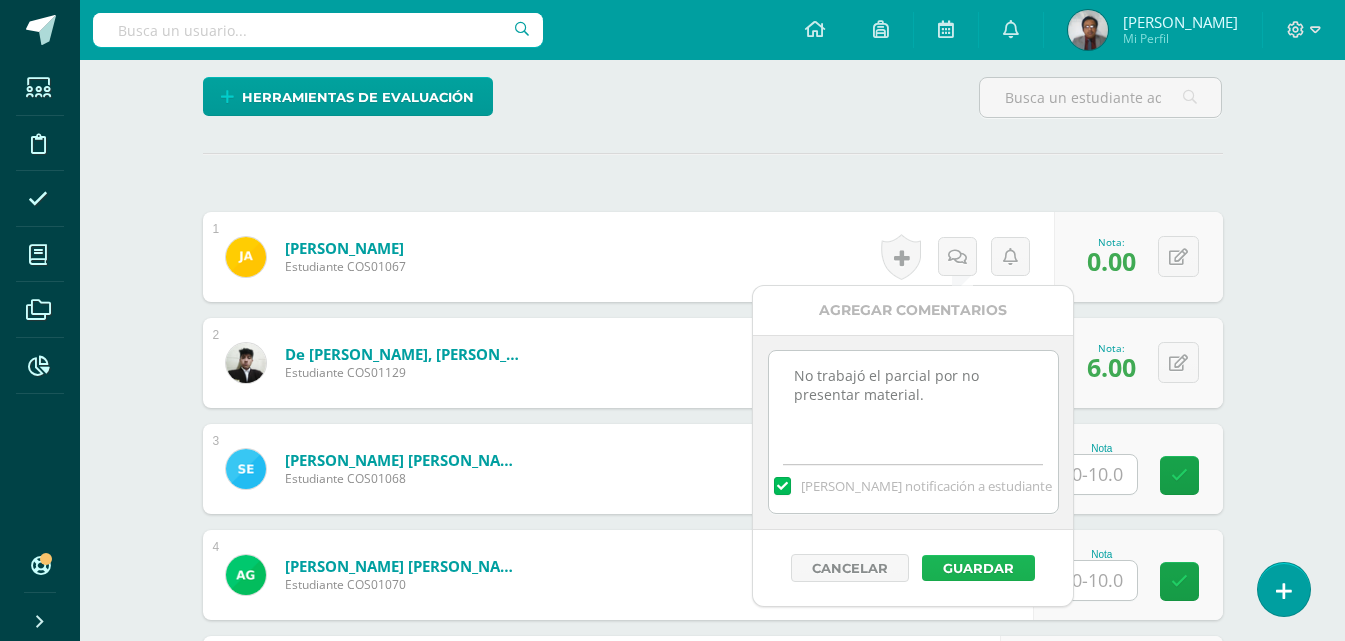 click on "Guardar" at bounding box center (978, 568) 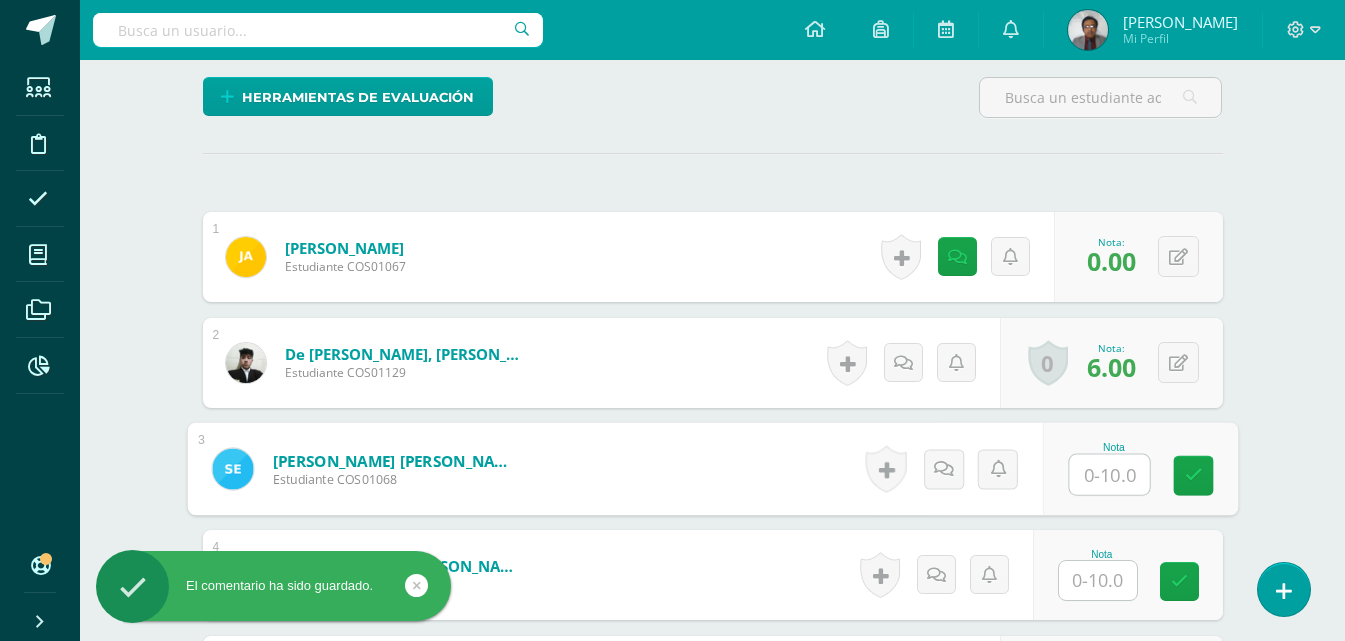 click at bounding box center [1109, 475] 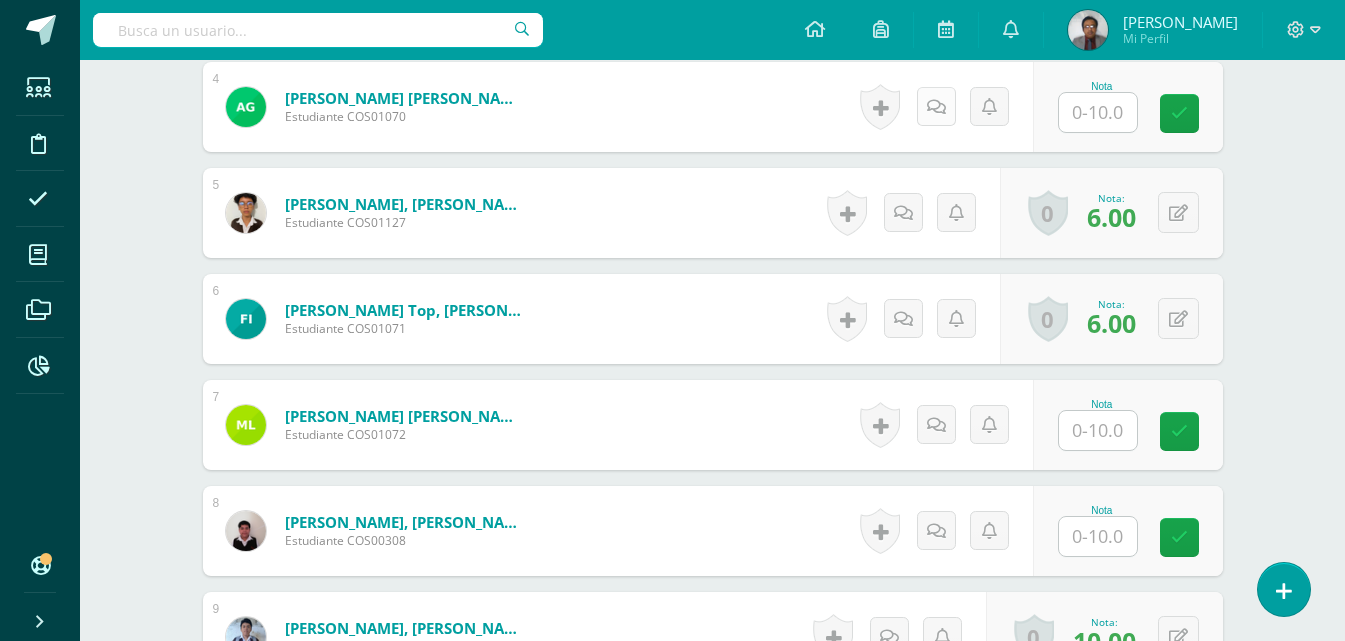 scroll, scrollTop: 1002, scrollLeft: 0, axis: vertical 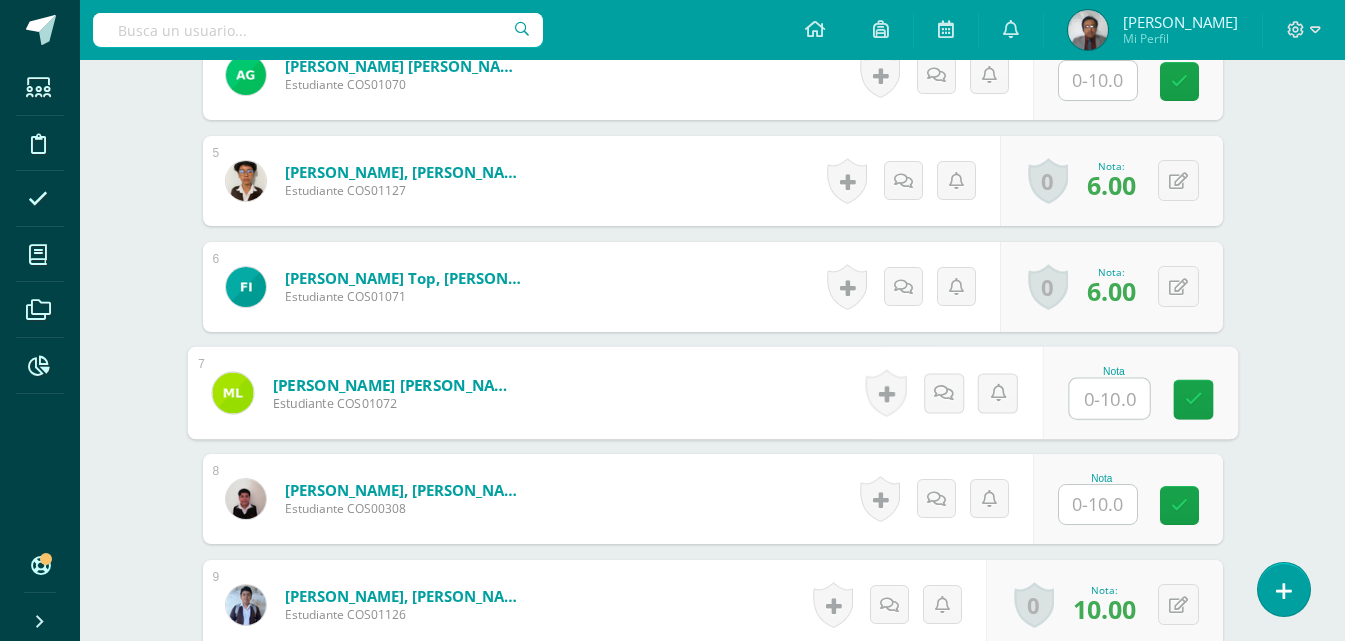 drag, startPoint x: 1102, startPoint y: 397, endPoint x: 1128, endPoint y: 433, distance: 44.407207 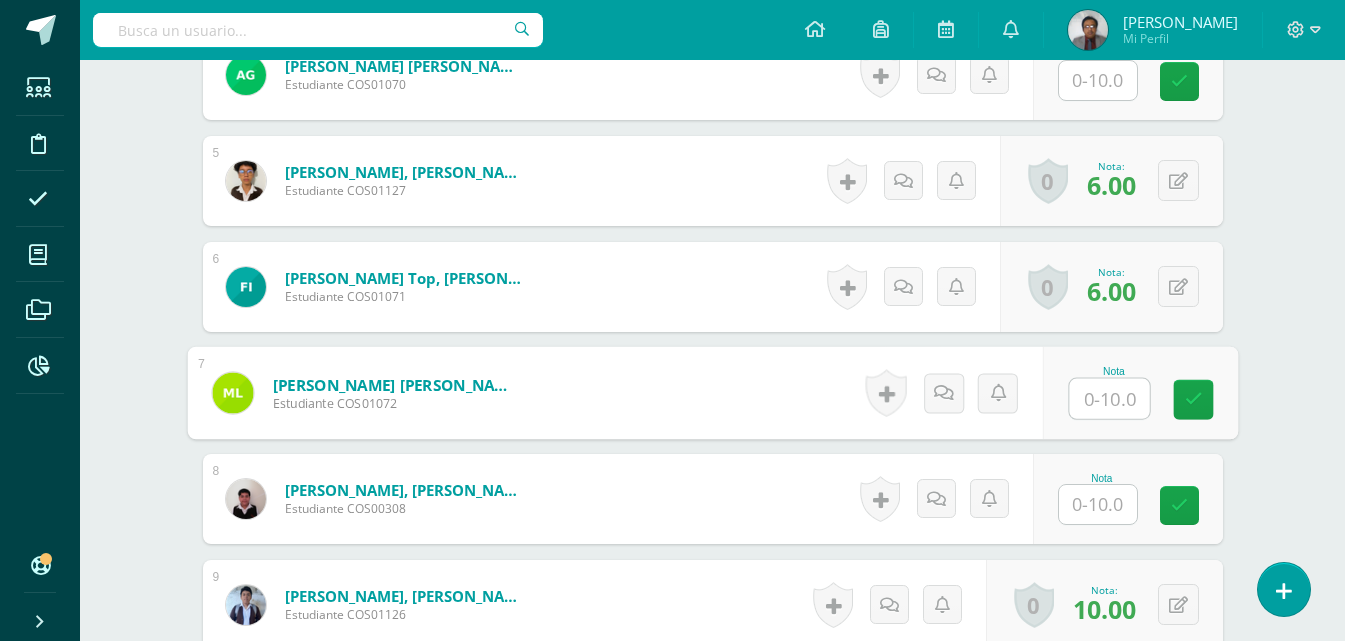 click at bounding box center (1109, 399) 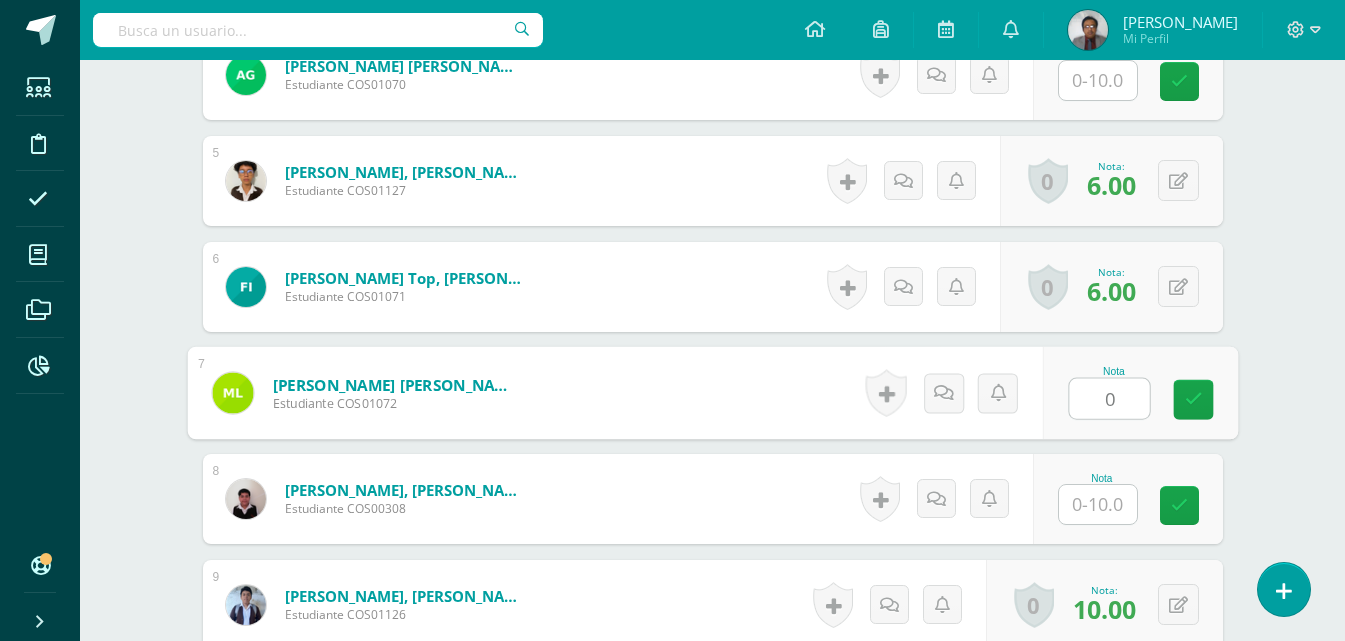 type on "0" 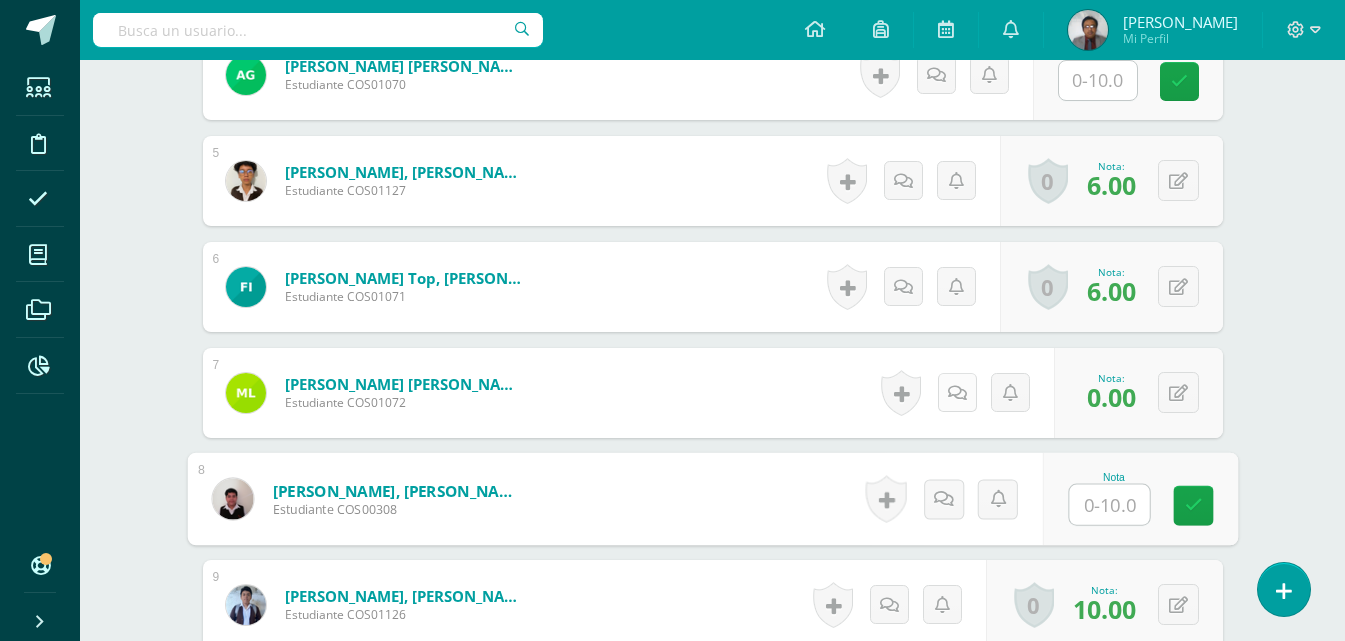 click at bounding box center [957, 393] 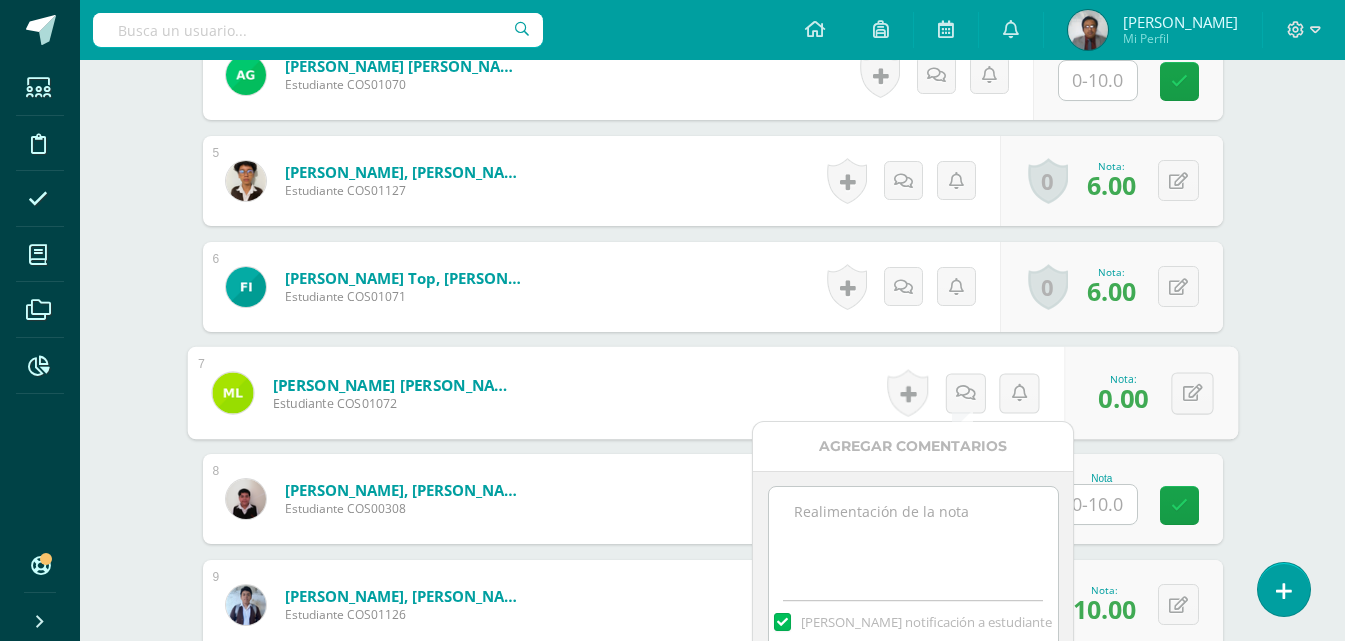 click at bounding box center [913, 537] 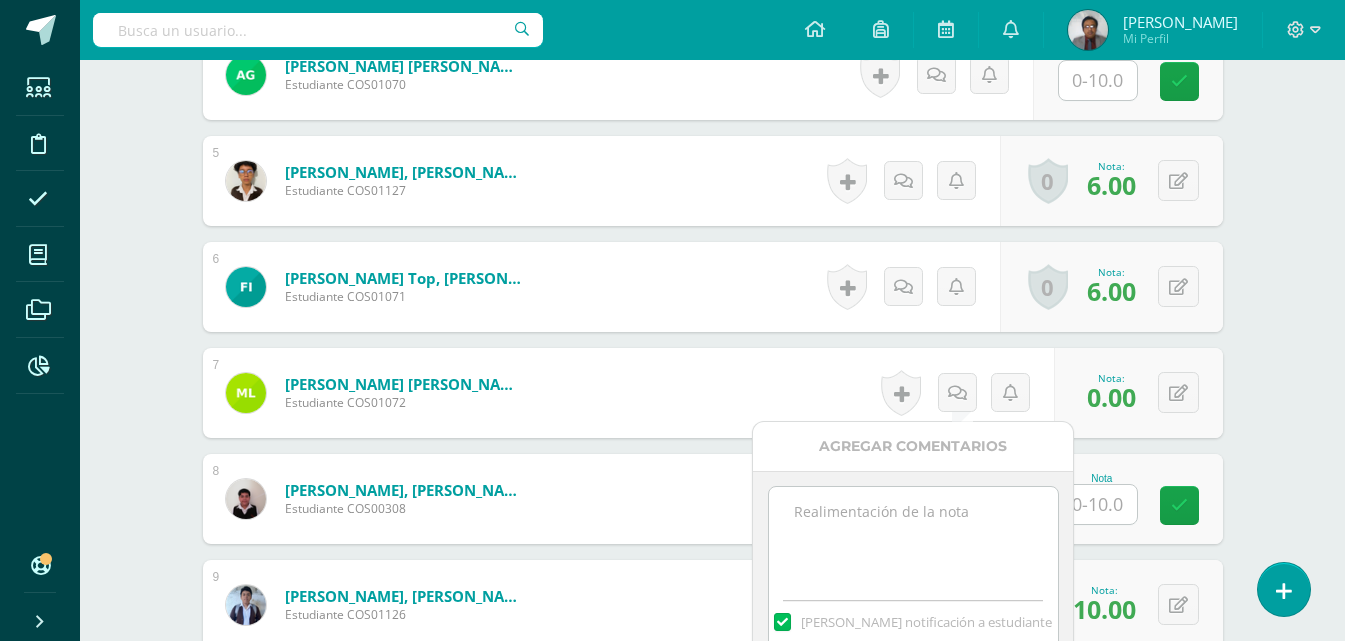 paste on "No trabajó el parcial por no presentar material." 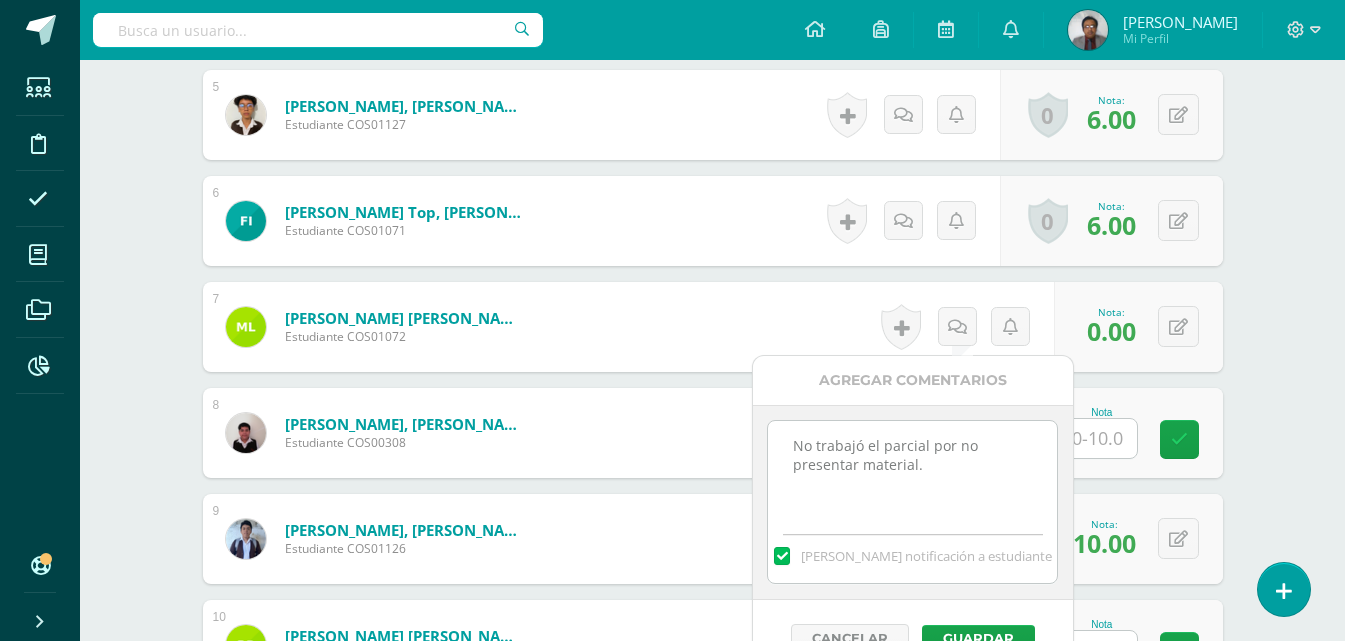 scroll, scrollTop: 1102, scrollLeft: 0, axis: vertical 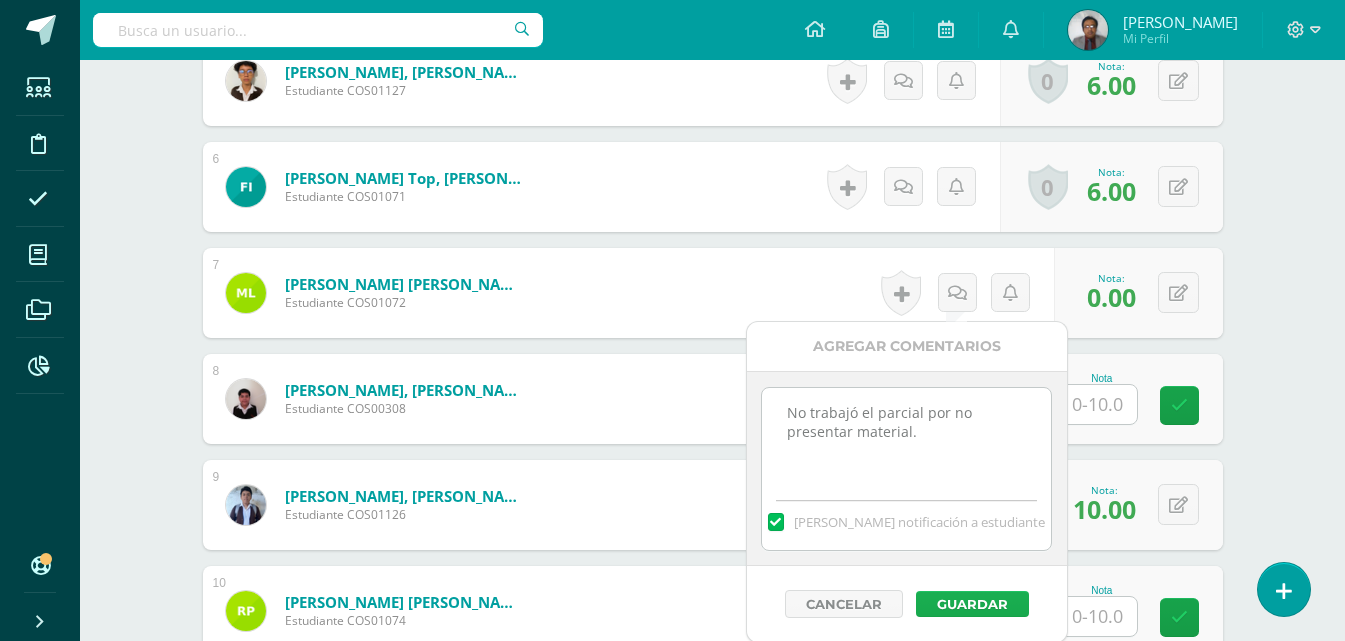 type on "No trabajó el parcial por no presentar material." 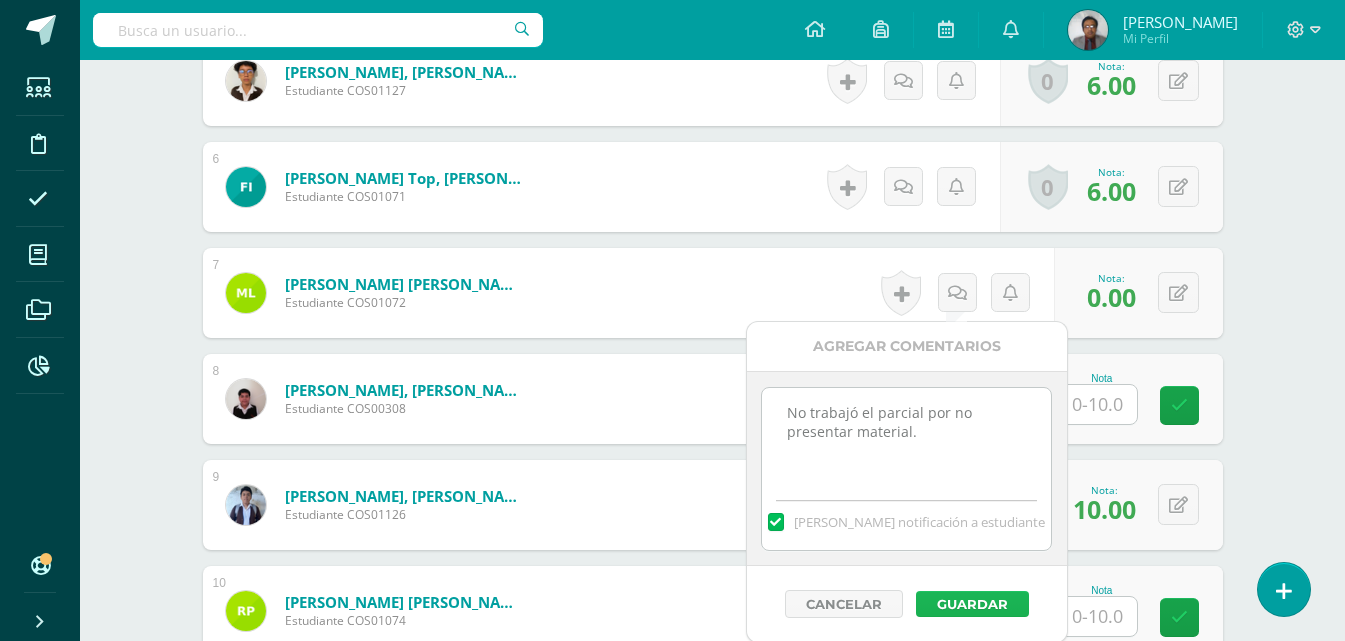 click on "Guardar" at bounding box center (972, 604) 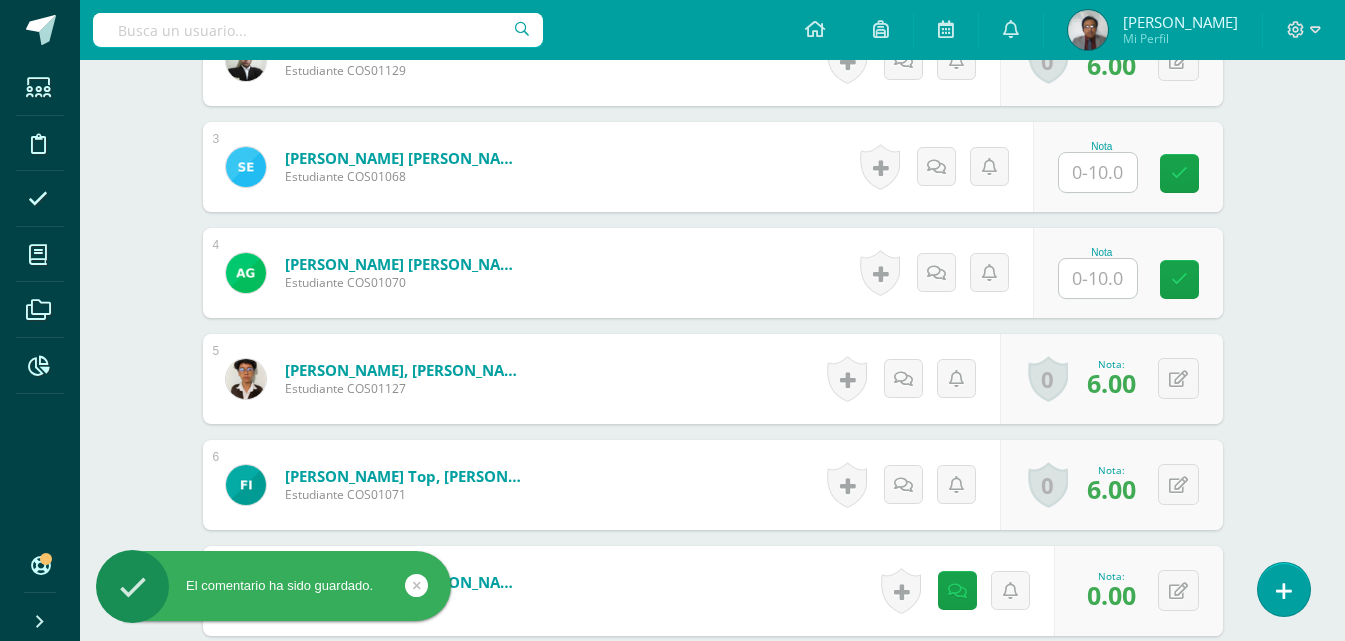 scroll, scrollTop: 802, scrollLeft: 0, axis: vertical 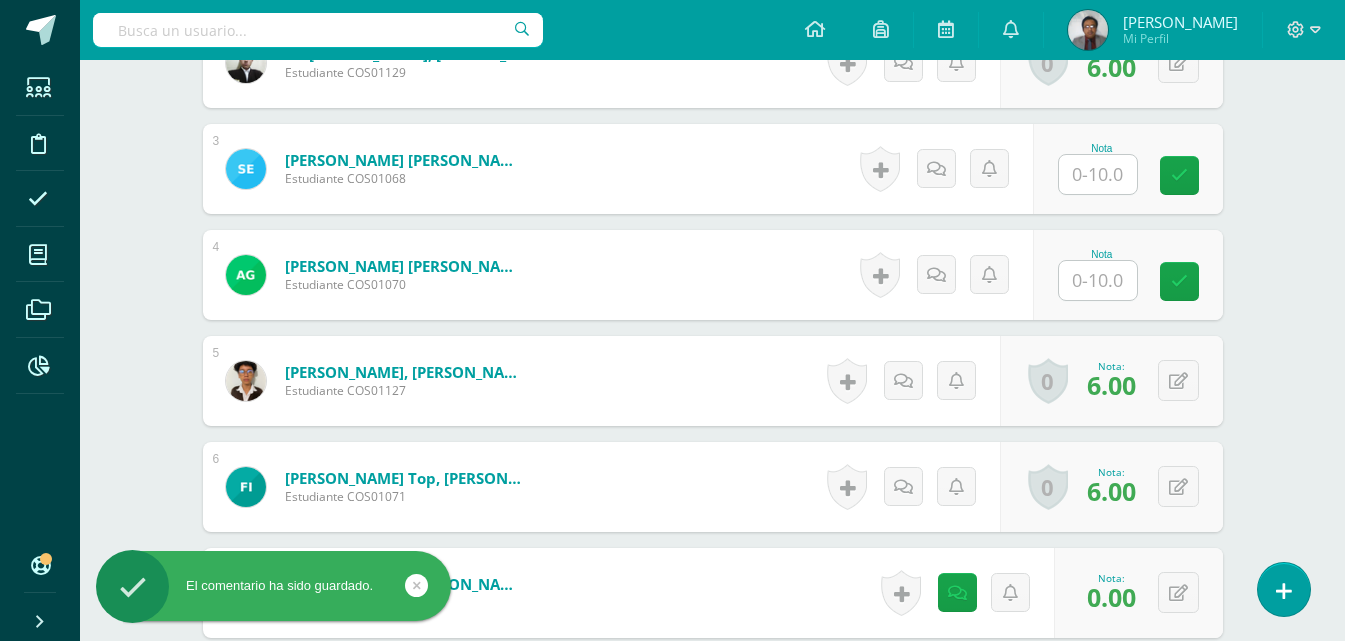click at bounding box center [1098, 174] 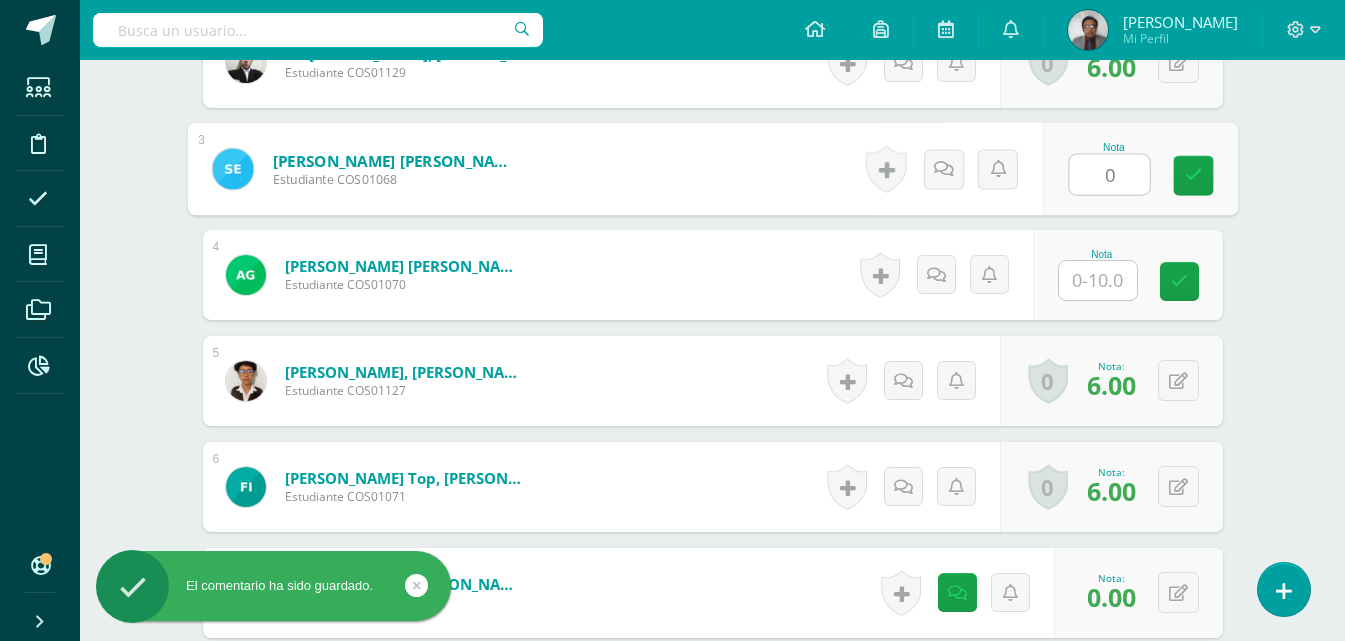 type on "0" 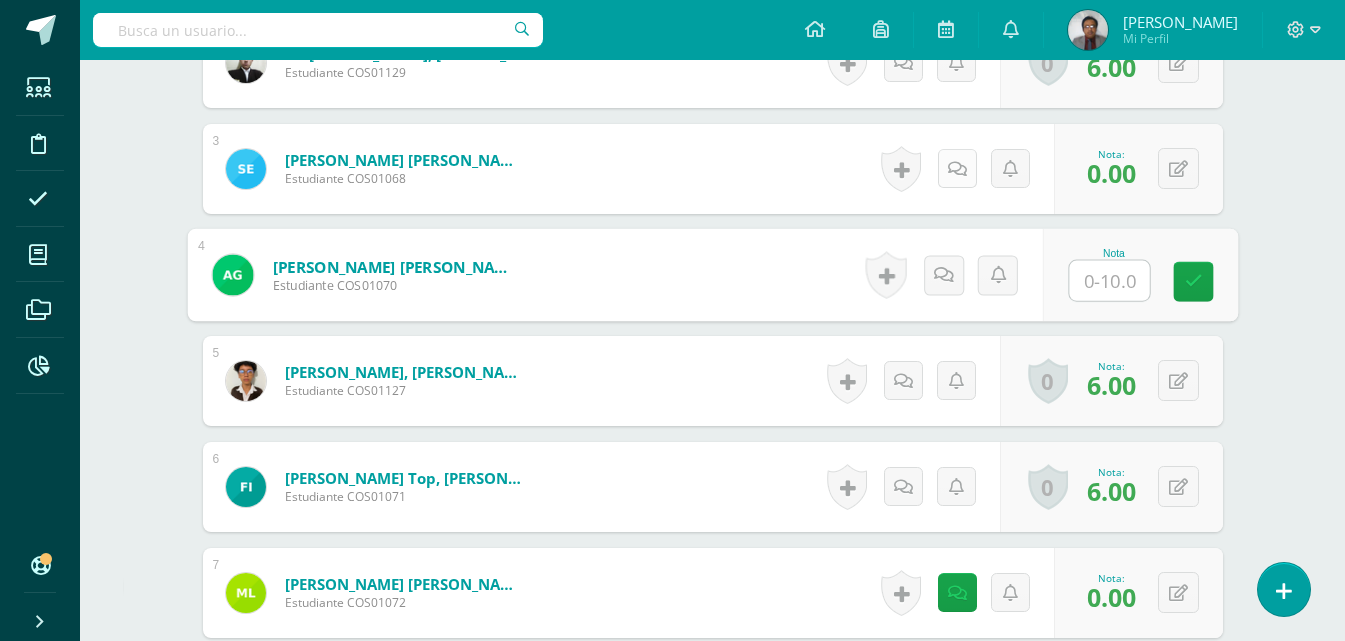 click at bounding box center (957, 168) 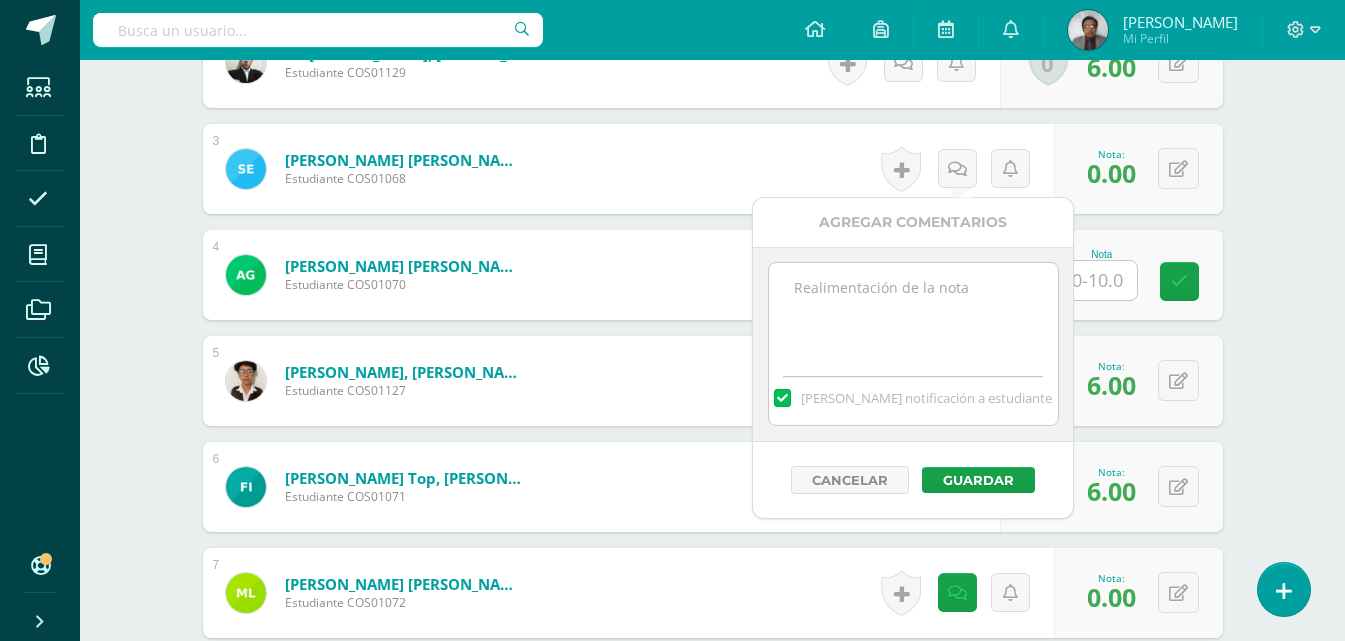 click at bounding box center [913, 313] 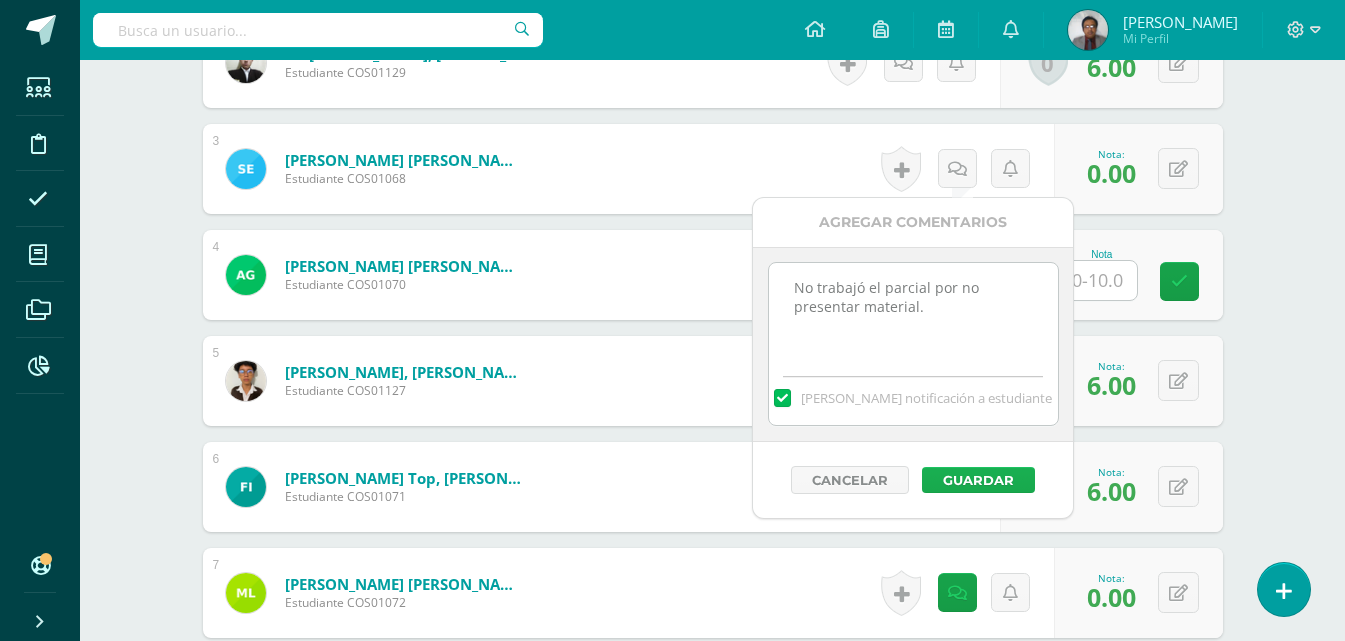 type on "No trabajó el parcial por no presentar material." 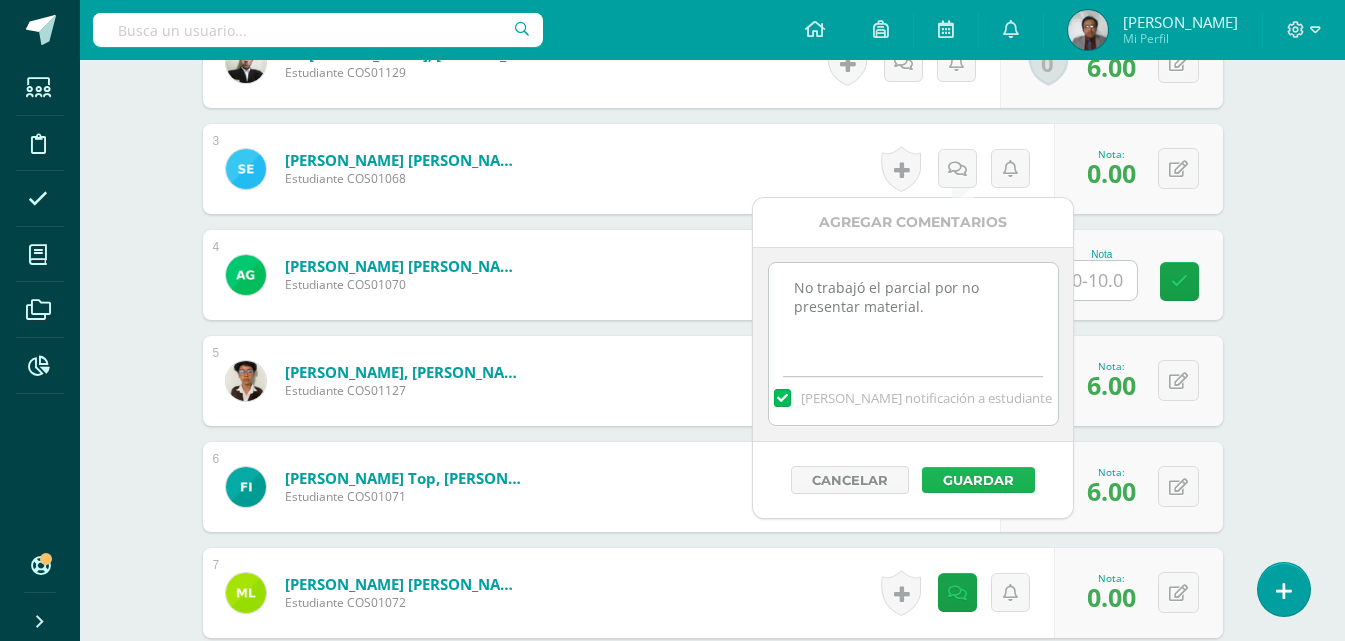 click on "Guardar" at bounding box center (978, 480) 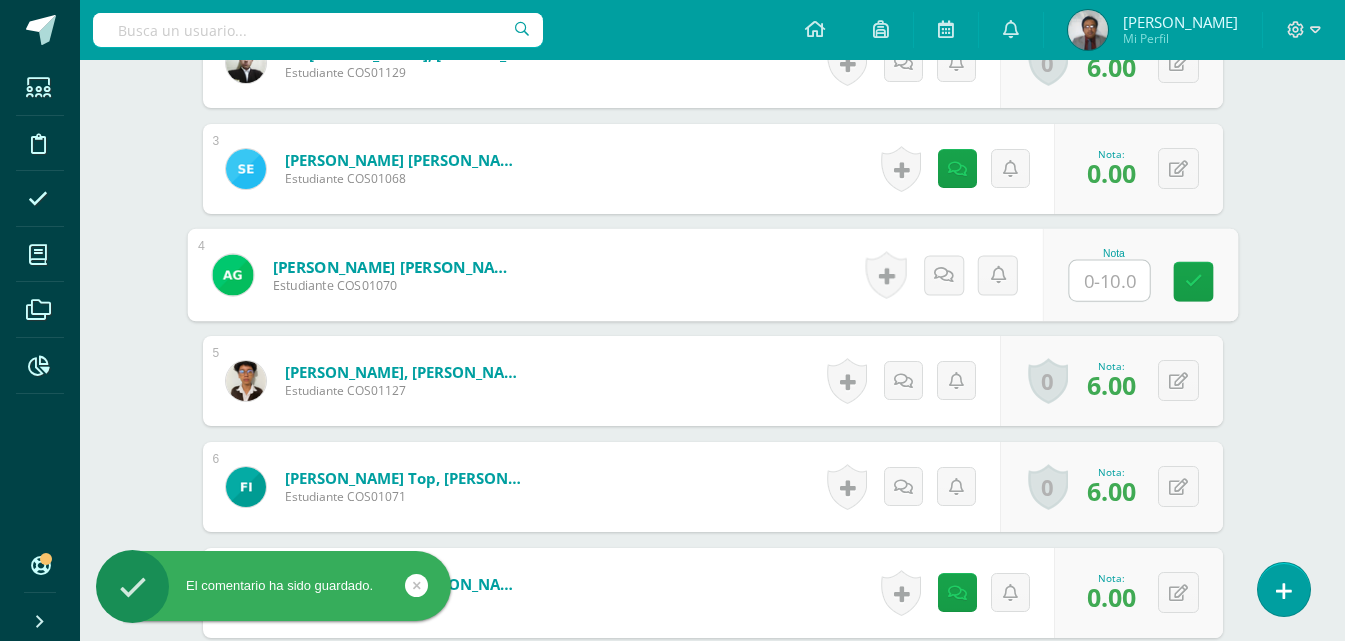 click at bounding box center [1109, 281] 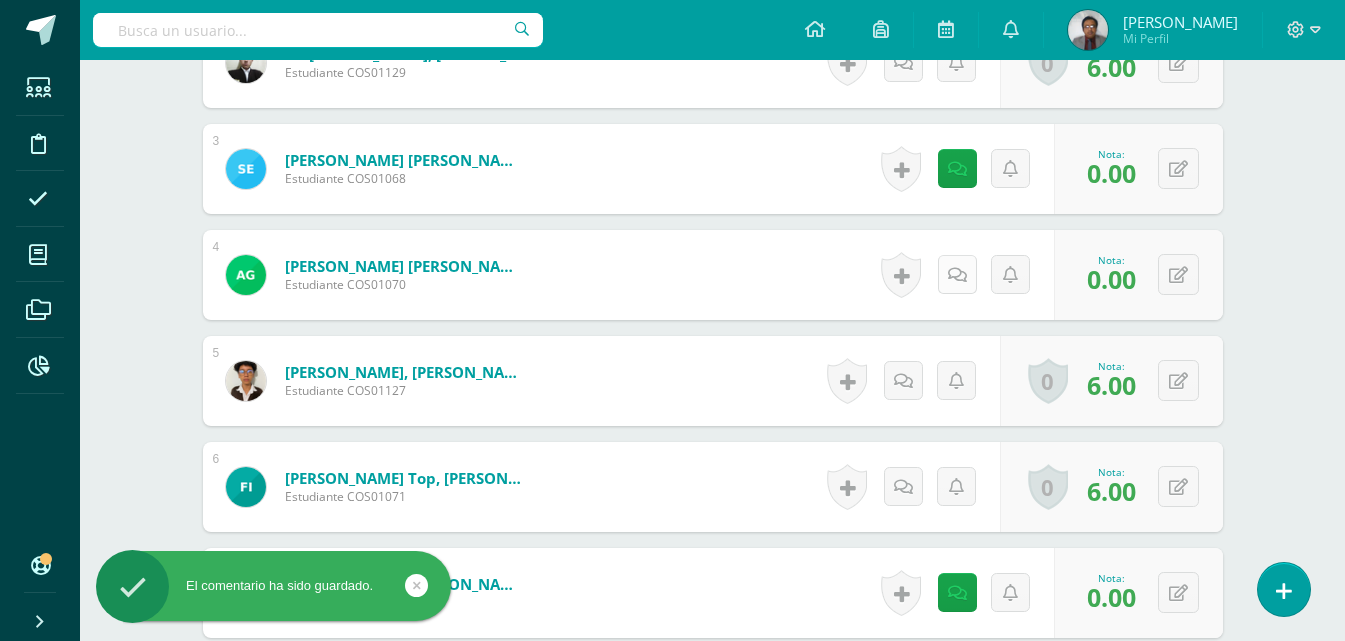 click at bounding box center (957, 275) 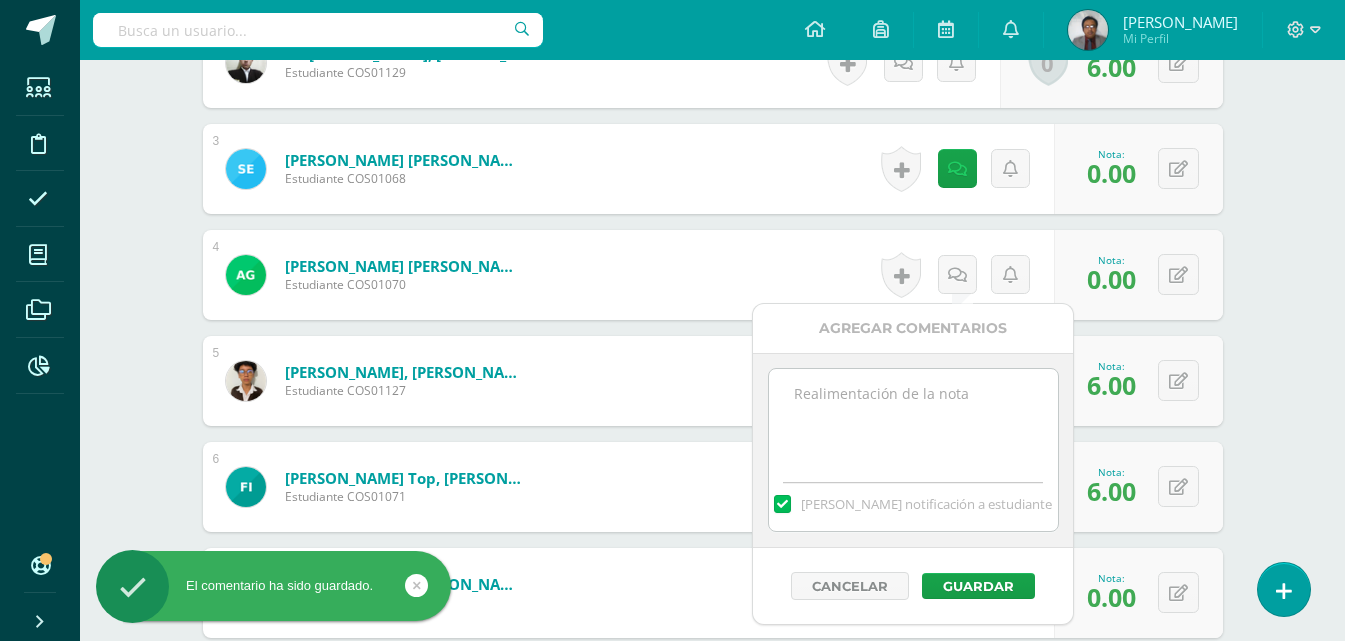 click at bounding box center (913, 419) 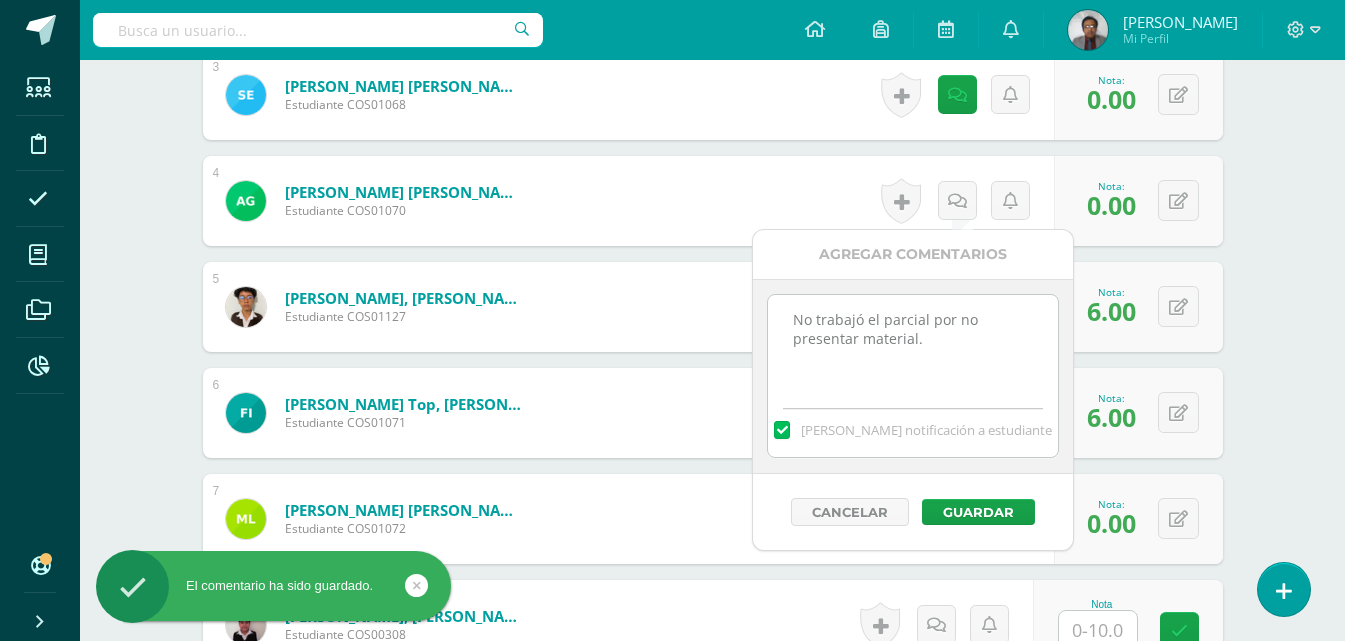 scroll, scrollTop: 1002, scrollLeft: 0, axis: vertical 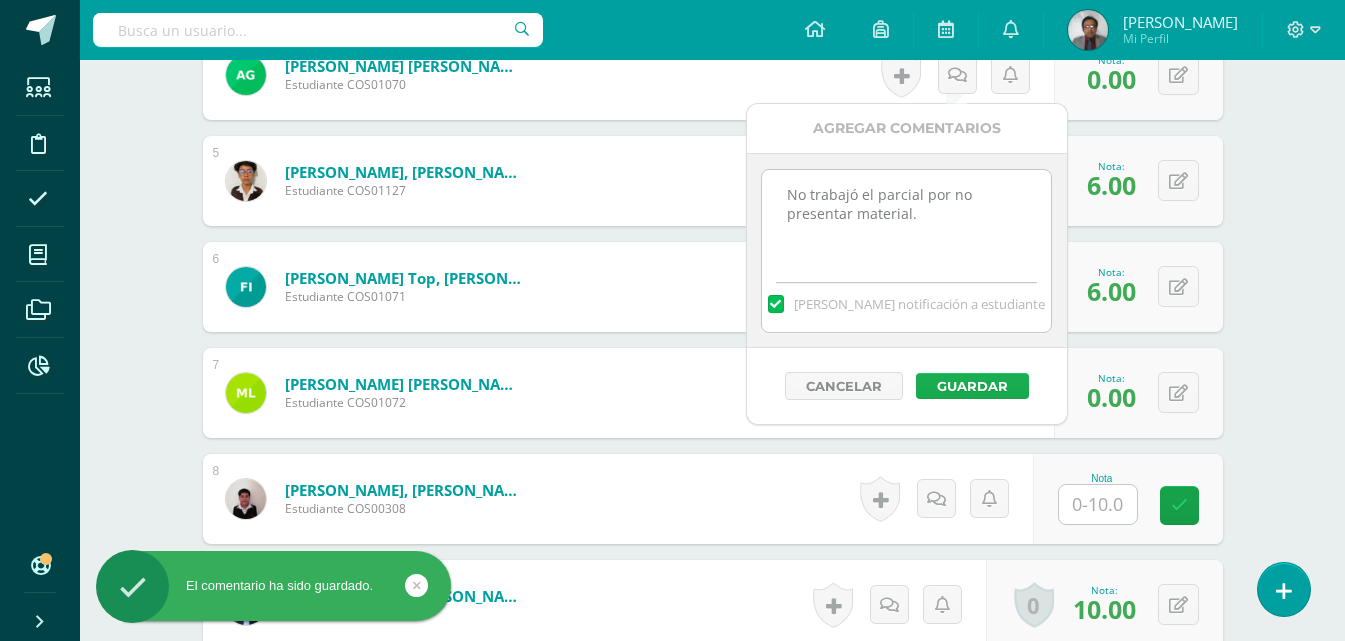 type on "No trabajó el parcial por no presentar material." 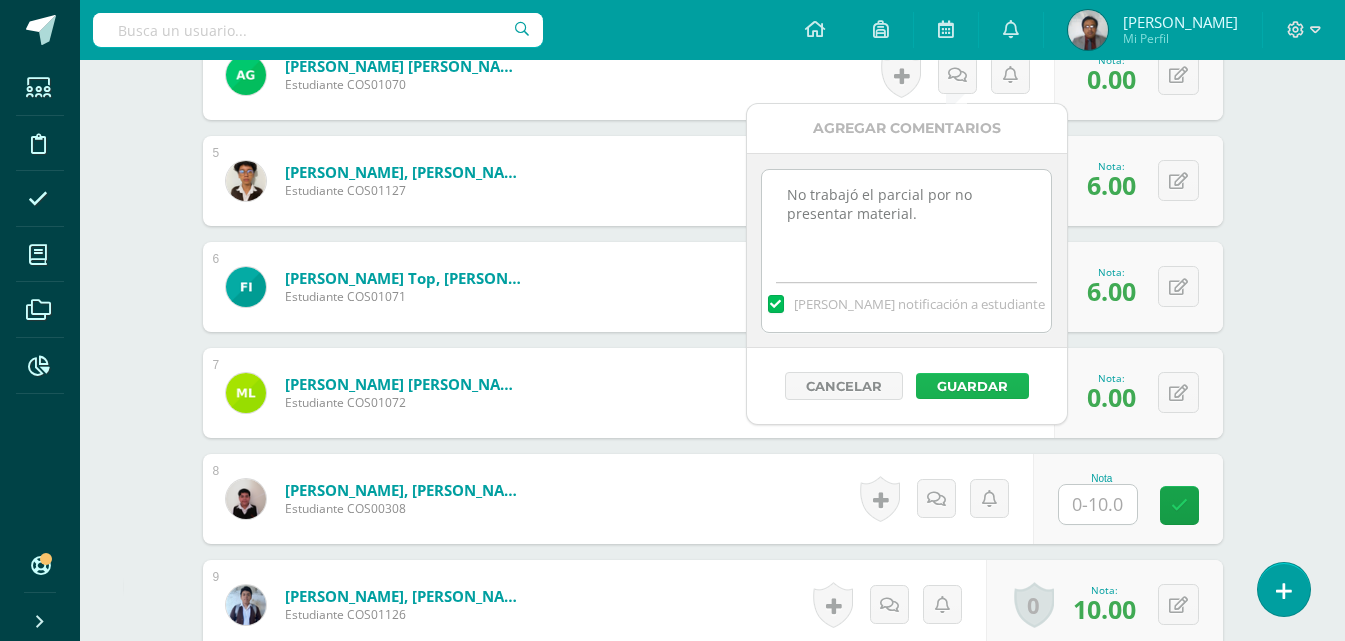 click on "Guardar" at bounding box center (972, 386) 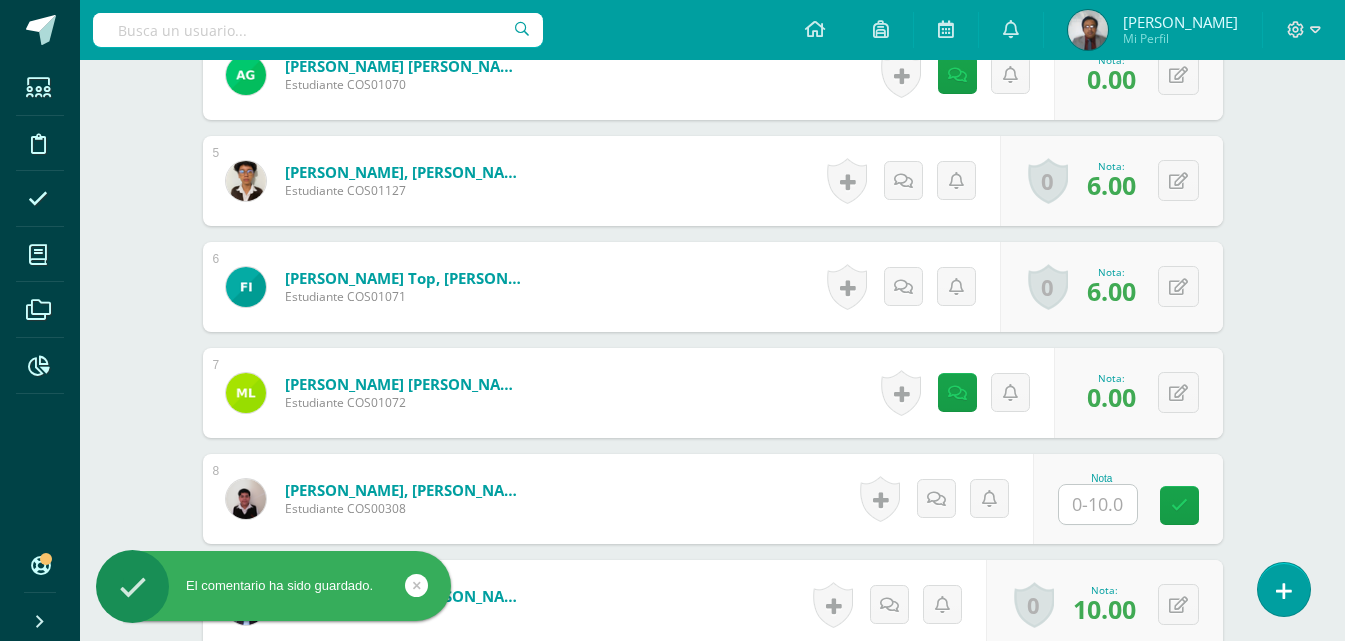 click at bounding box center (1098, 504) 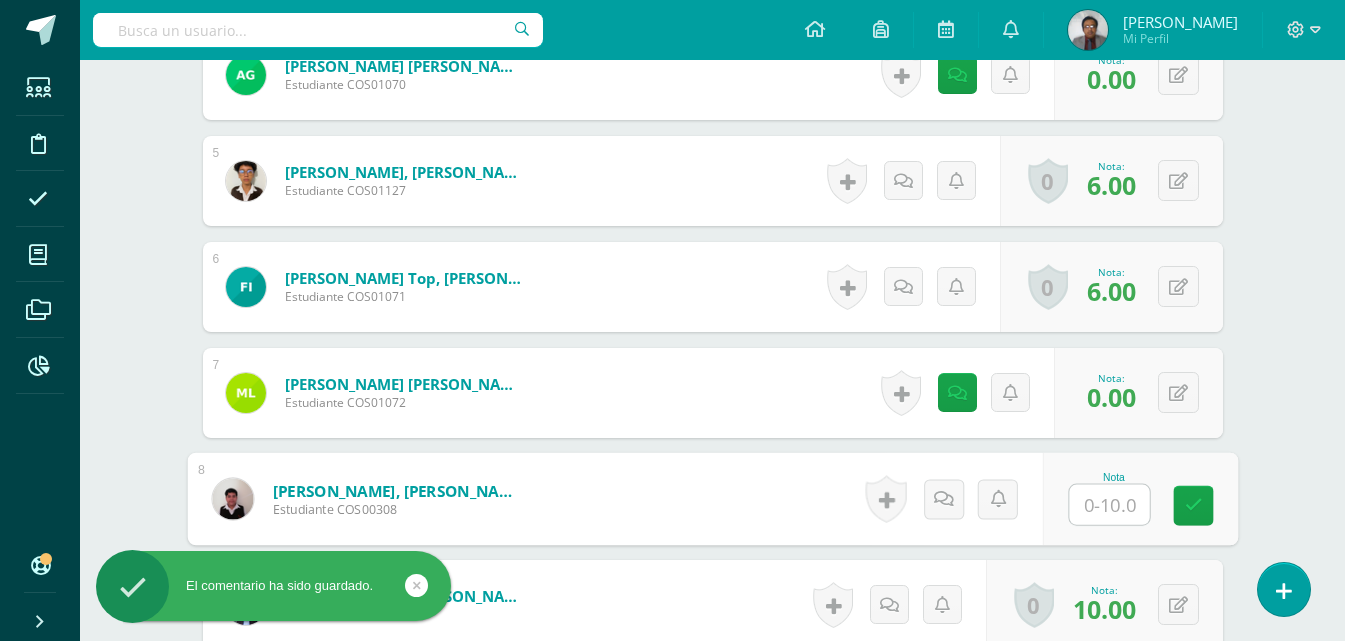 type on "0" 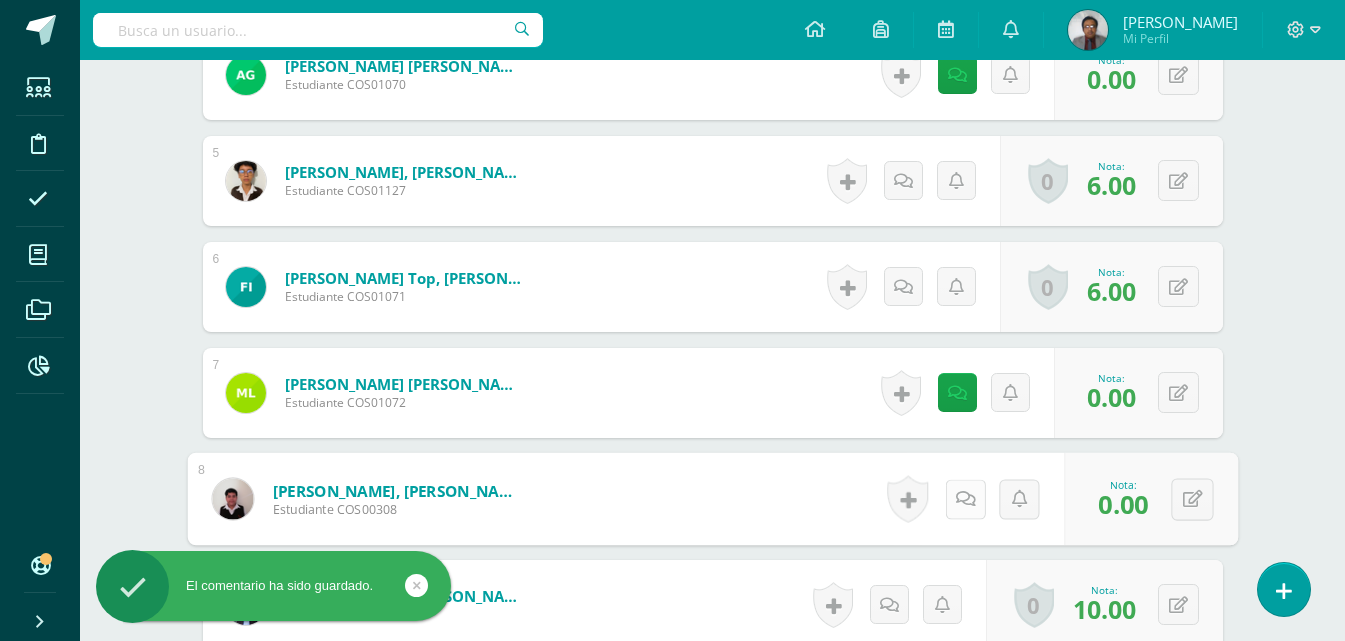 click at bounding box center [965, 498] 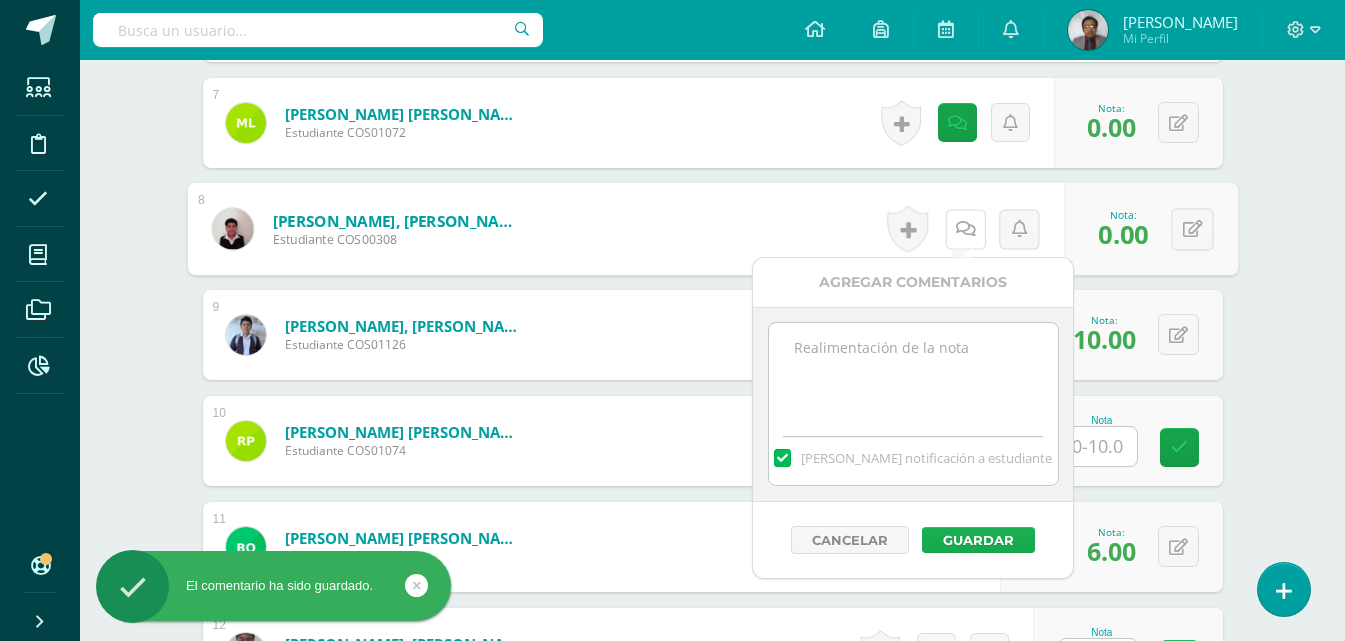 scroll, scrollTop: 1302, scrollLeft: 0, axis: vertical 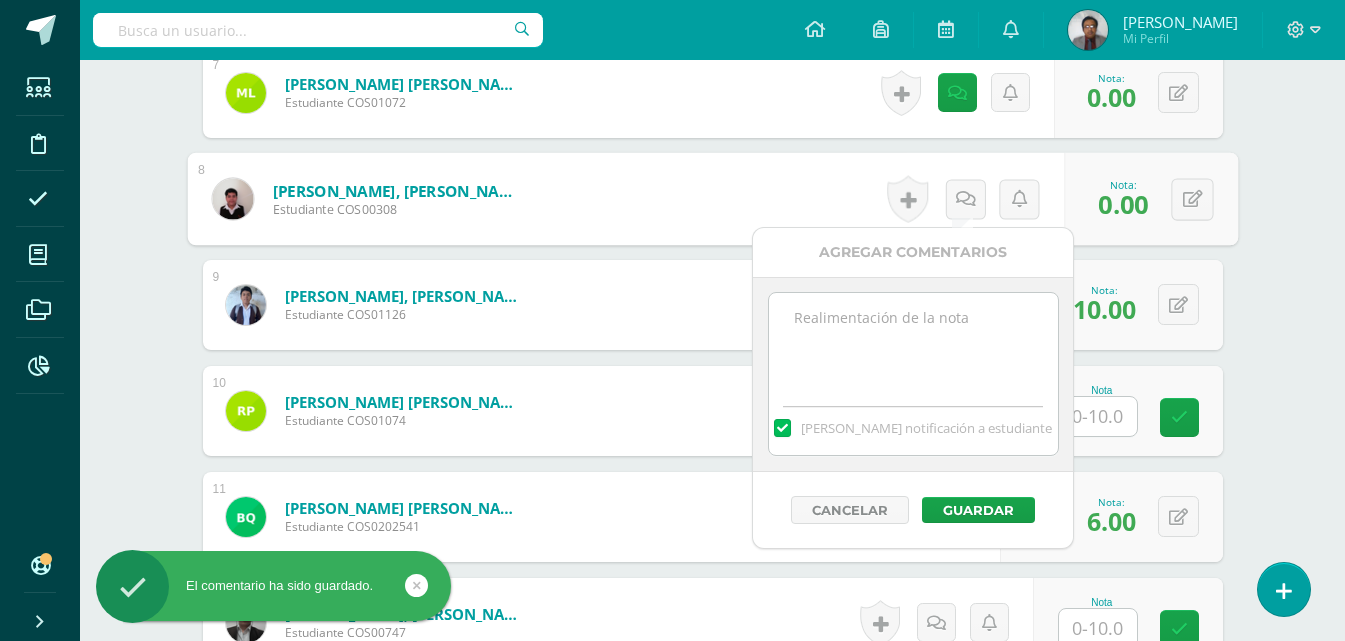 click at bounding box center [913, 343] 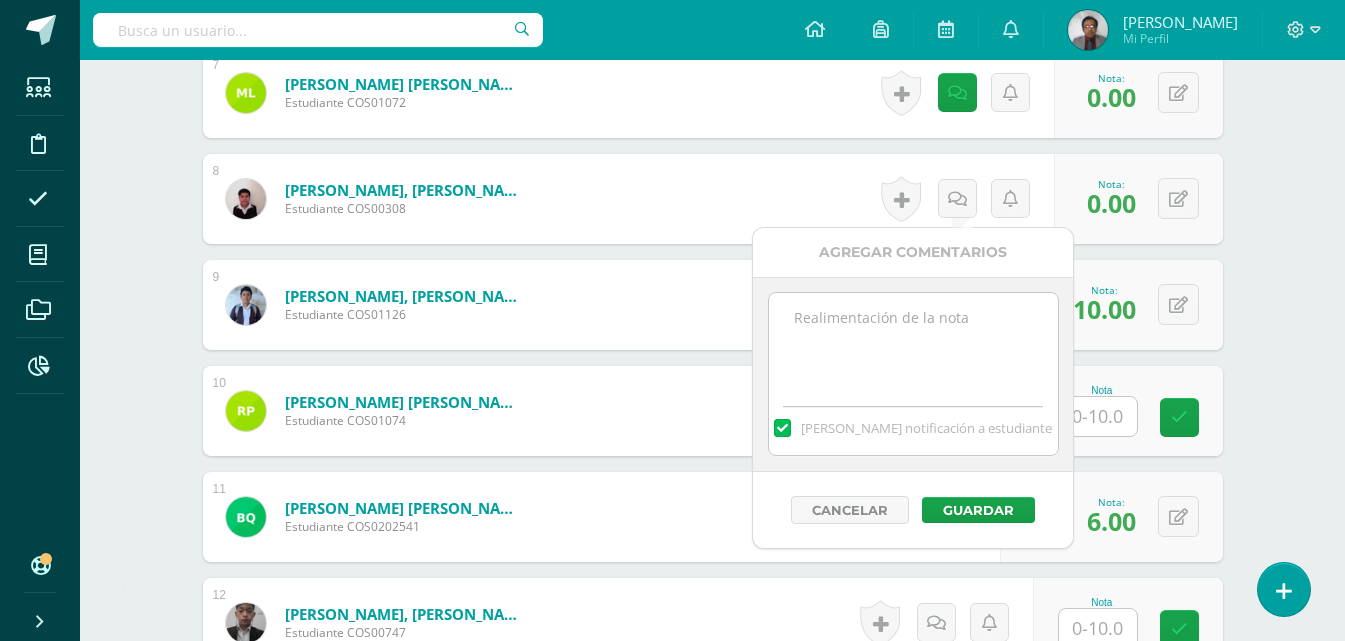 paste on "No trabajó el parcial por no presentar material." 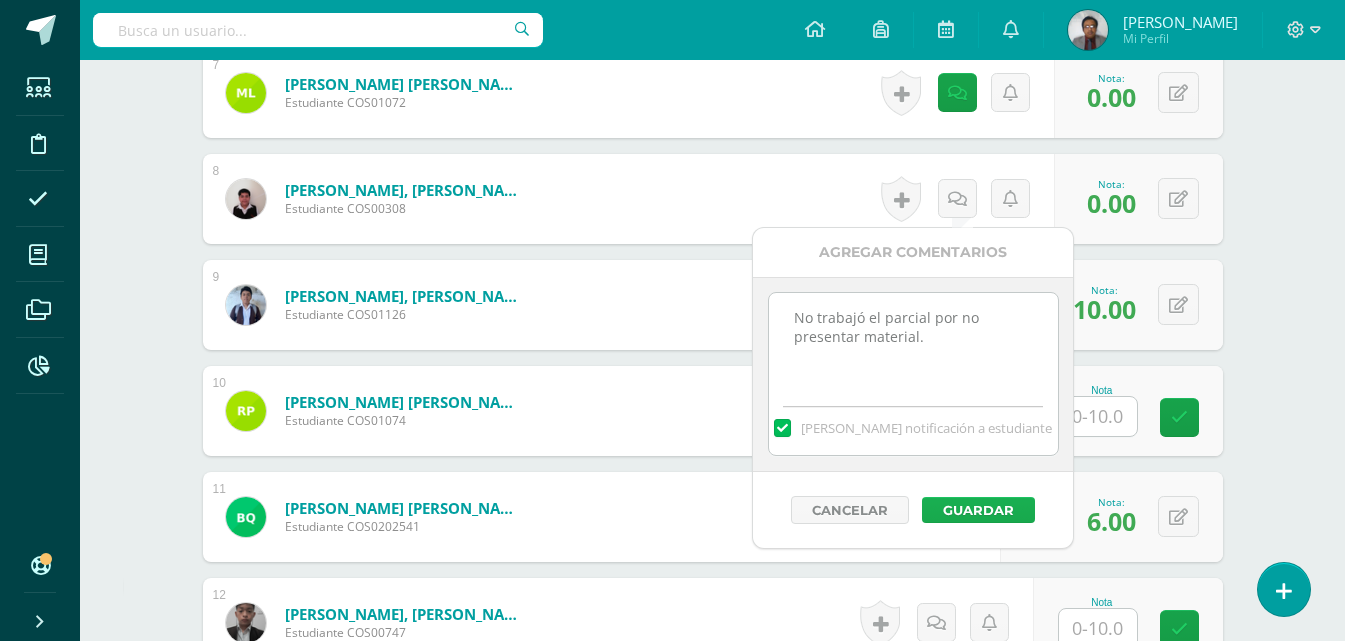 type on "No trabajó el parcial por no presentar material." 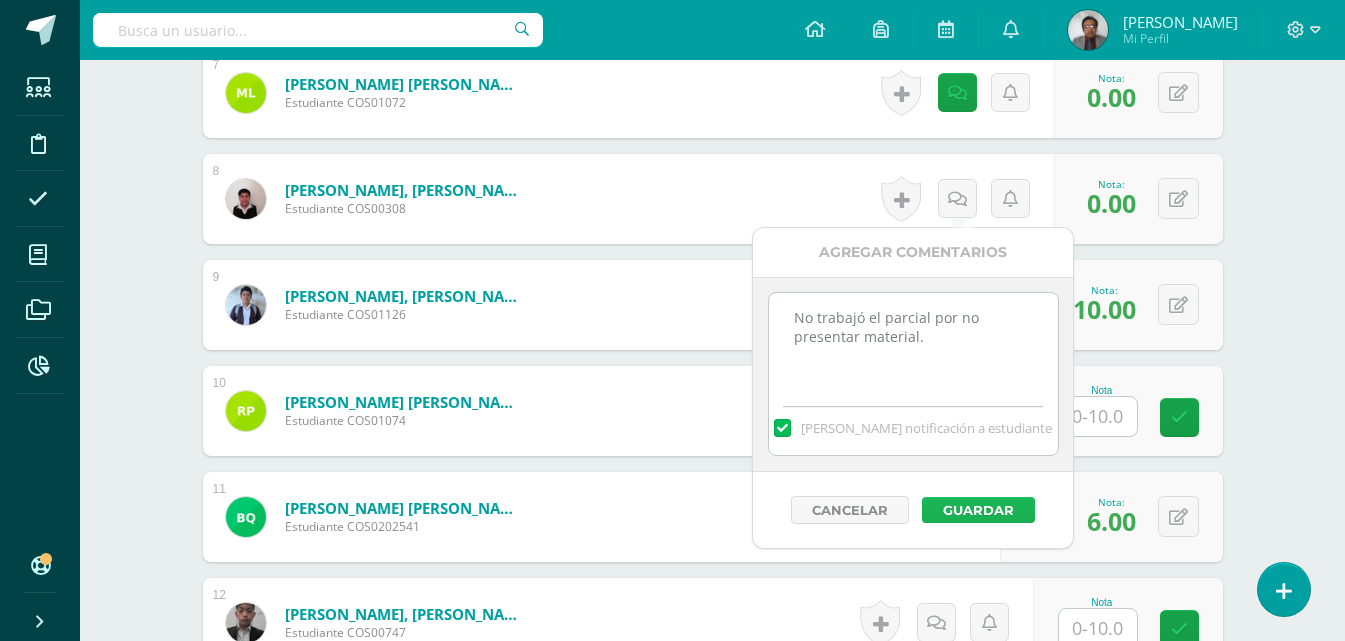 click on "Guardar" at bounding box center (978, 510) 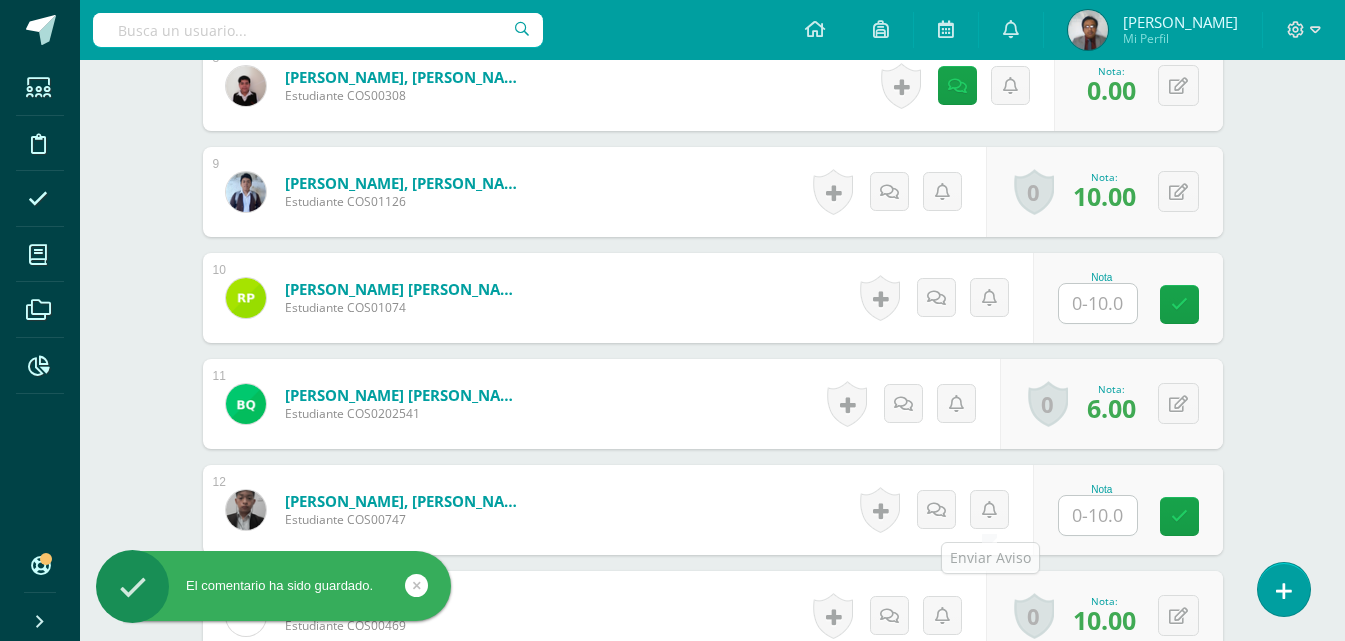 scroll, scrollTop: 1502, scrollLeft: 0, axis: vertical 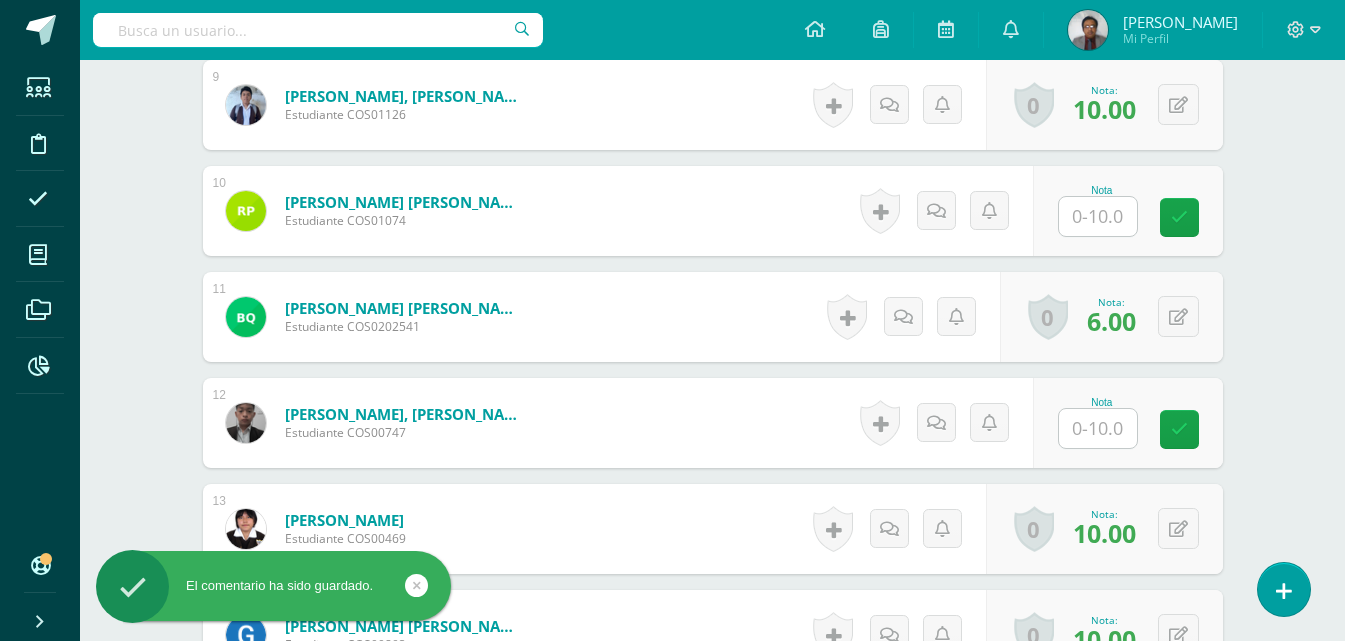 click at bounding box center (1098, 216) 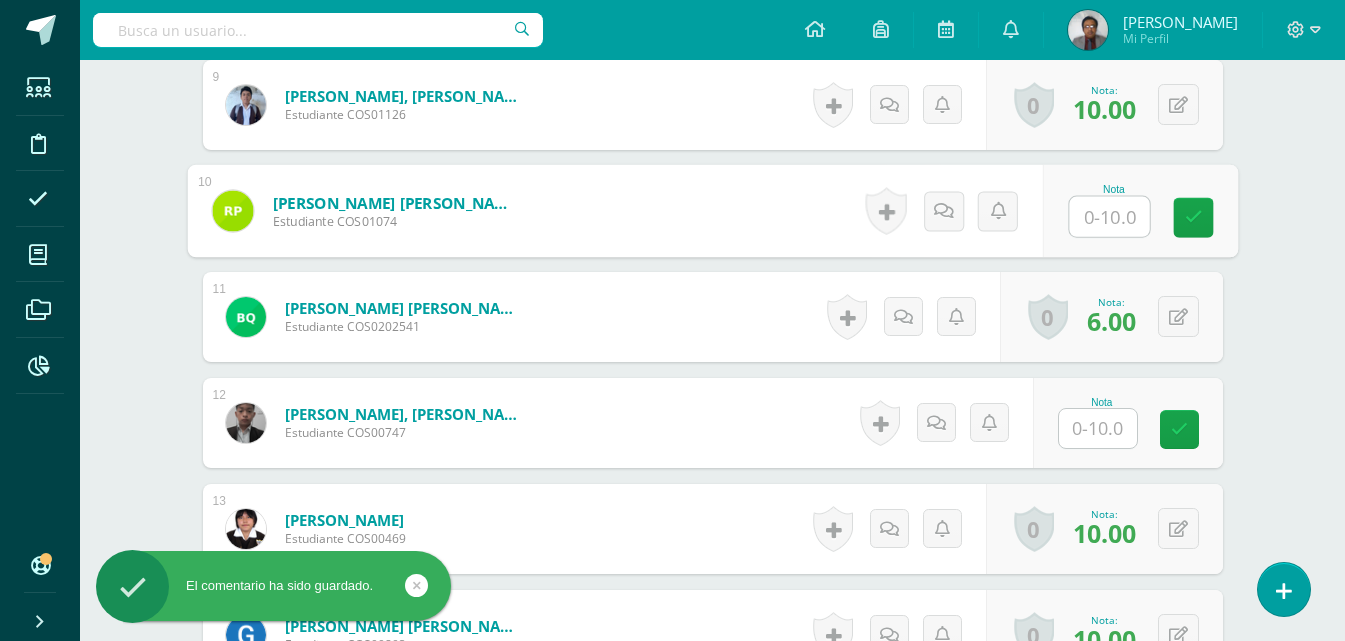 type on "0" 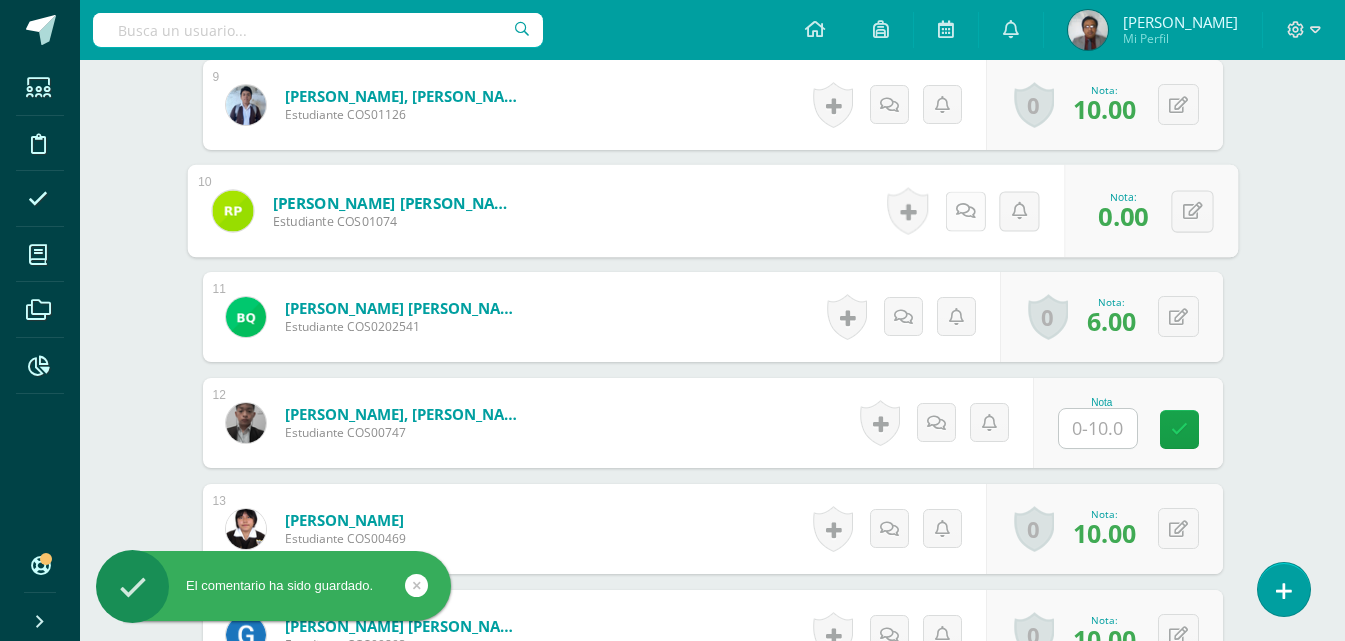 click at bounding box center [965, 210] 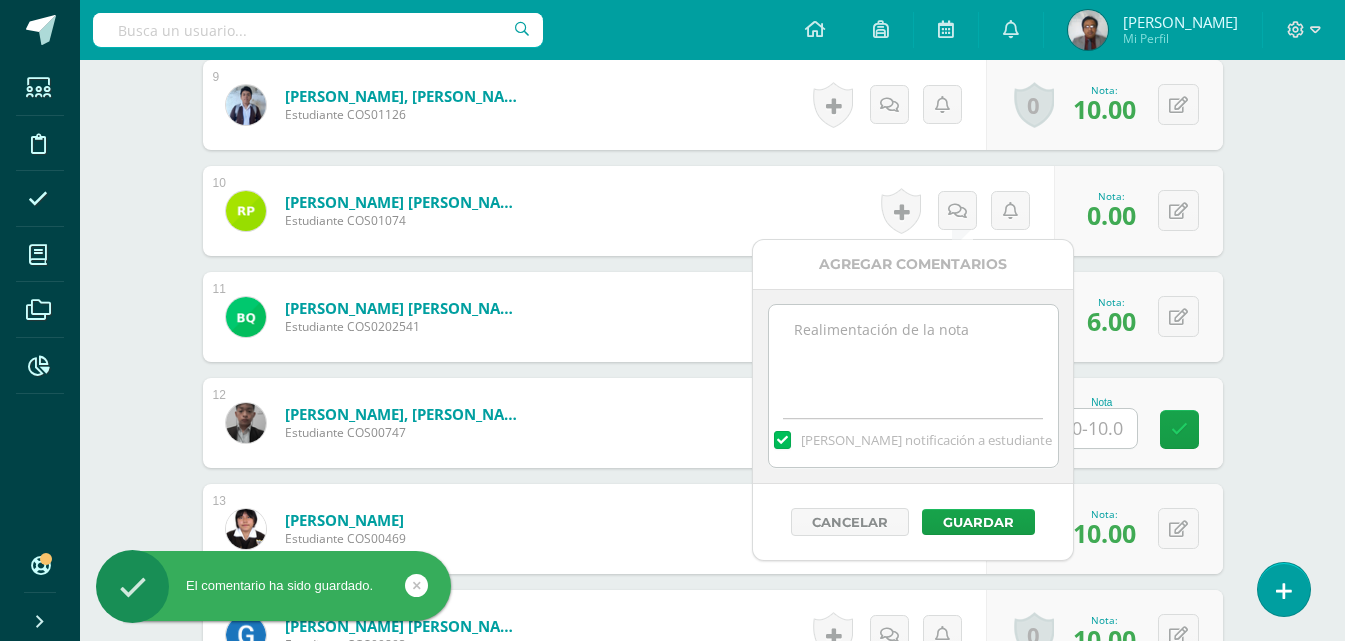 click at bounding box center (913, 355) 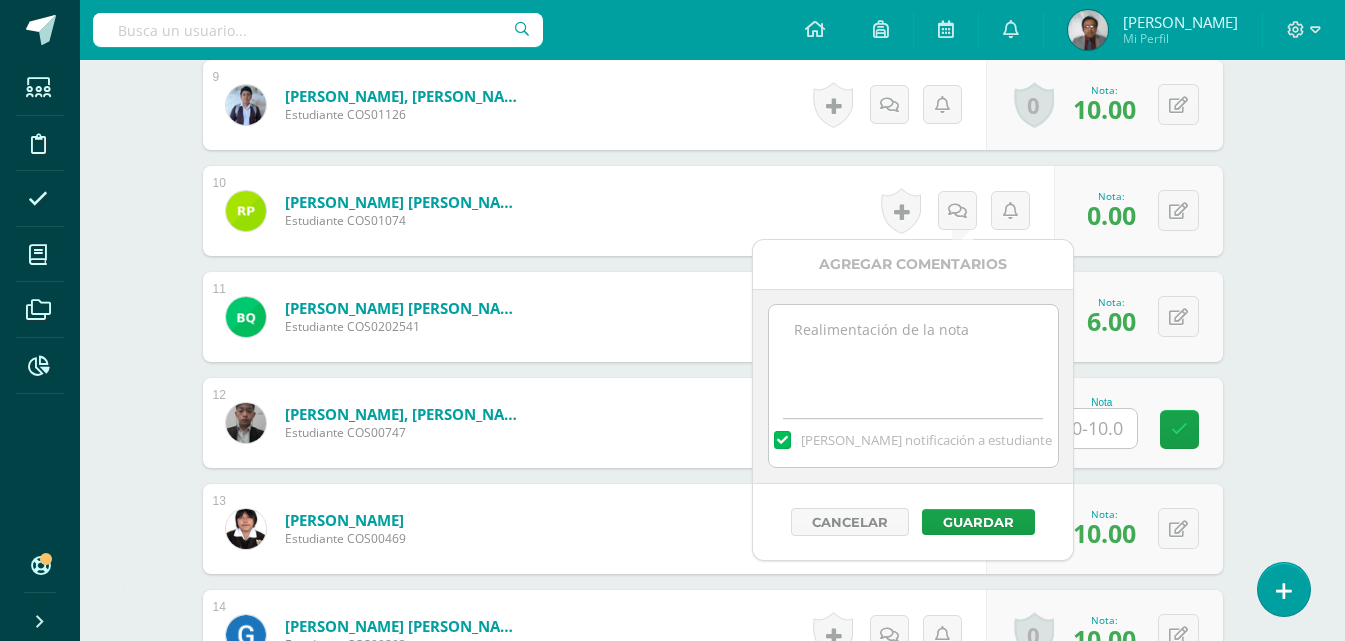 paste on "No trabajó el parcial por no presentar material." 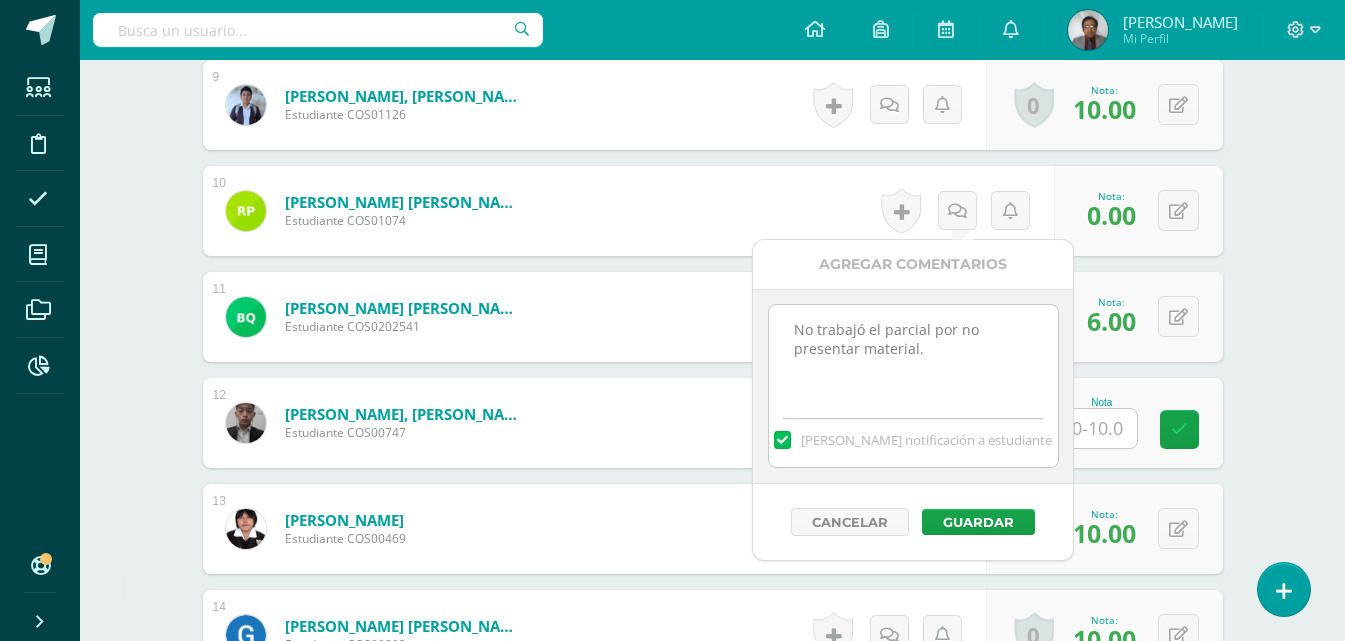 scroll, scrollTop: 1602, scrollLeft: 0, axis: vertical 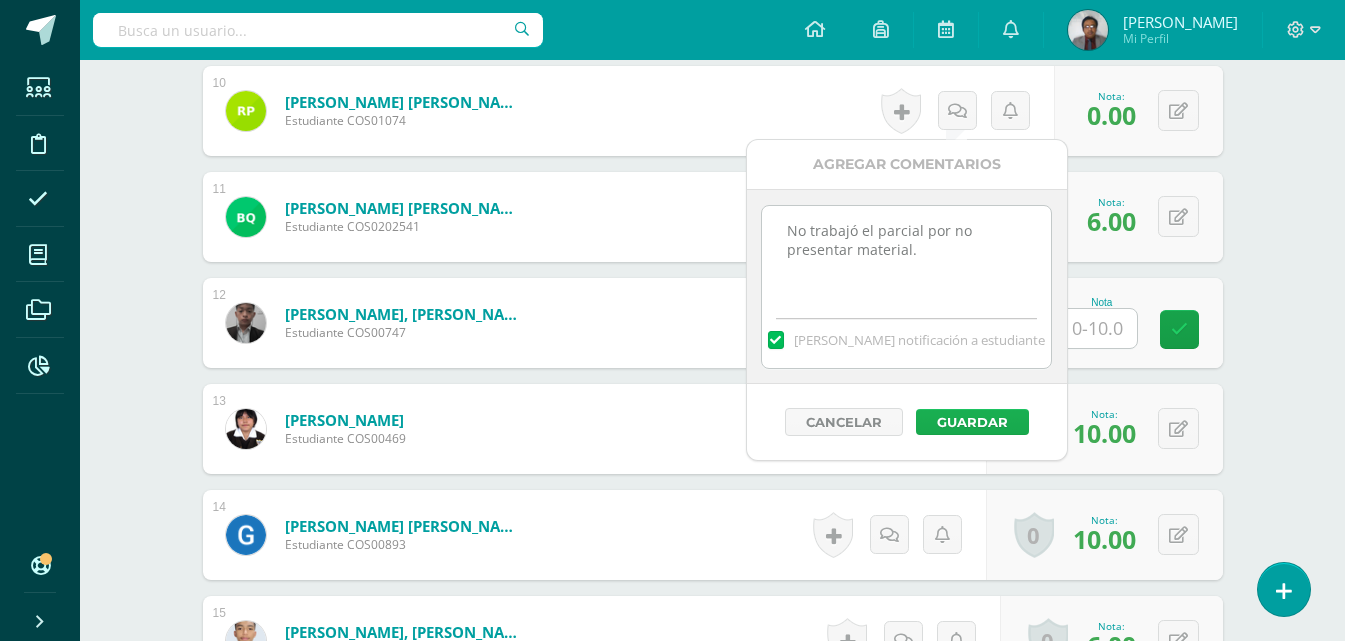 type on "No trabajó el parcial por no presentar material." 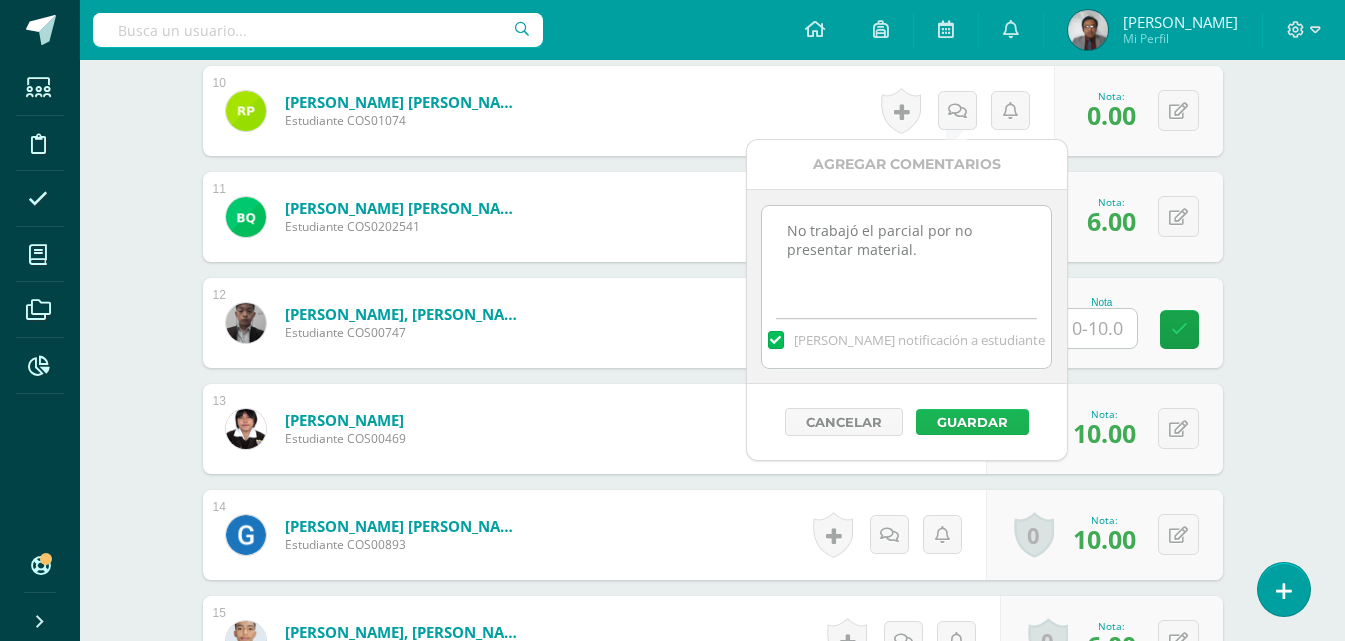 click on "Guardar" at bounding box center (972, 422) 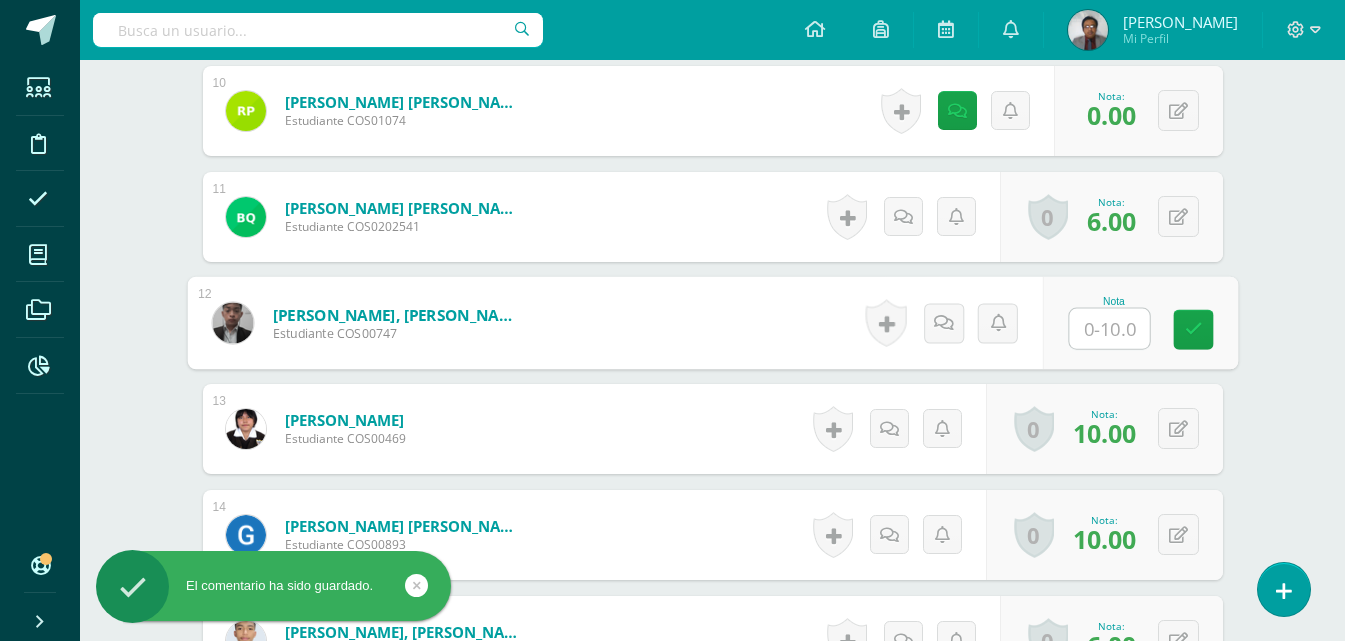 click at bounding box center (1109, 329) 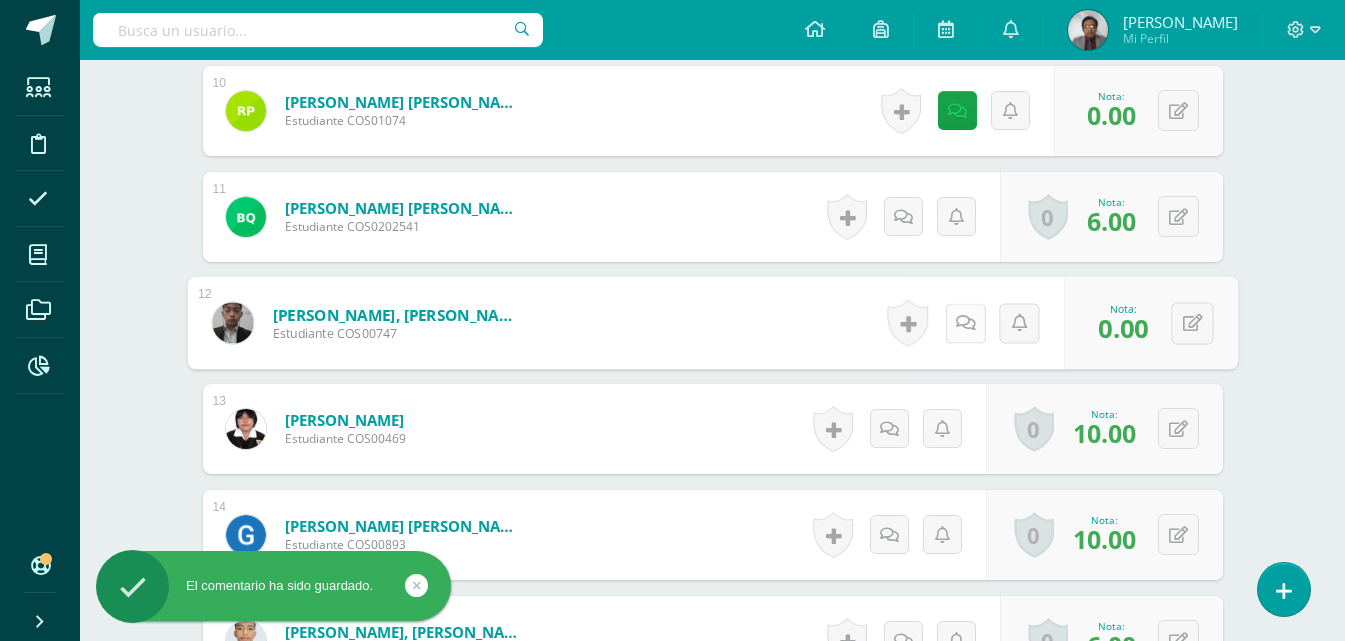click at bounding box center [965, 323] 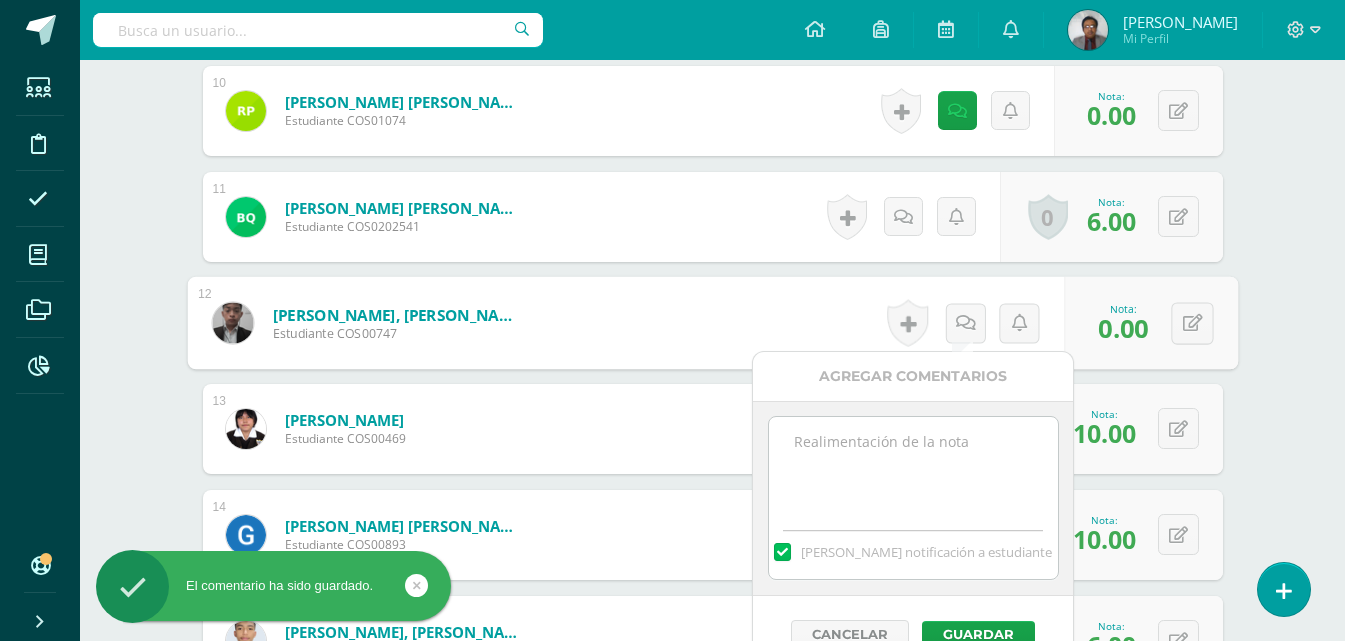 click at bounding box center [913, 467] 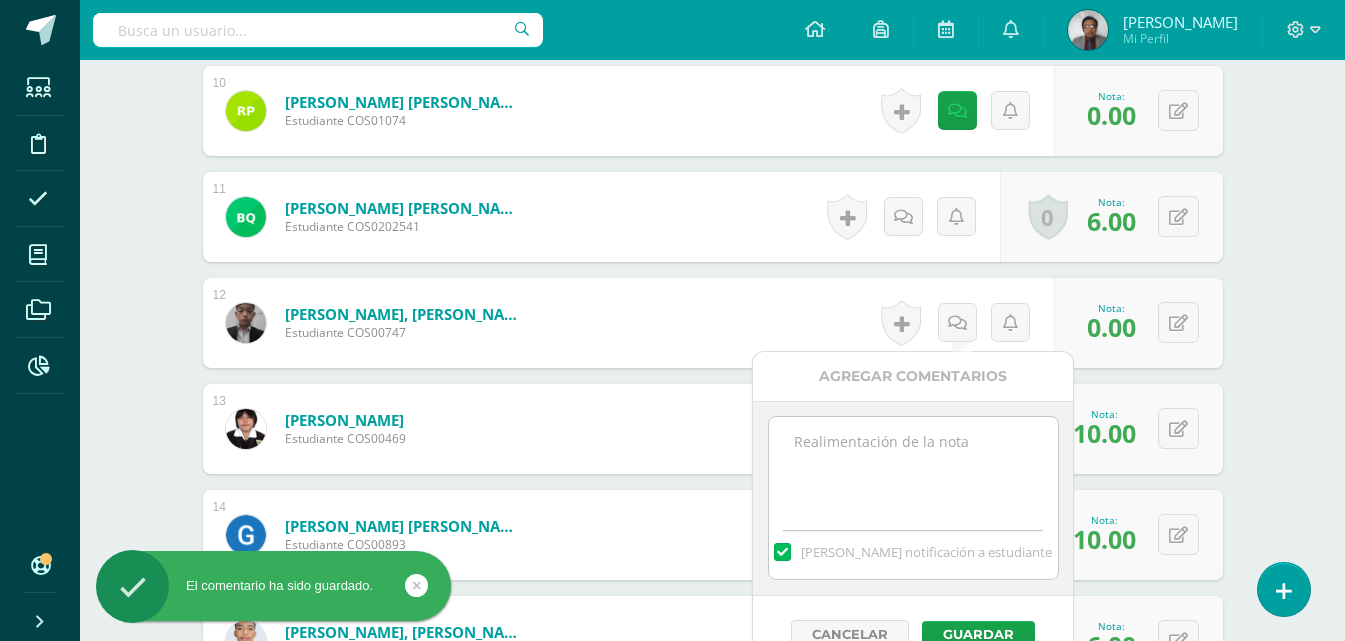 paste on "No trabajó el parcial por no presentar material." 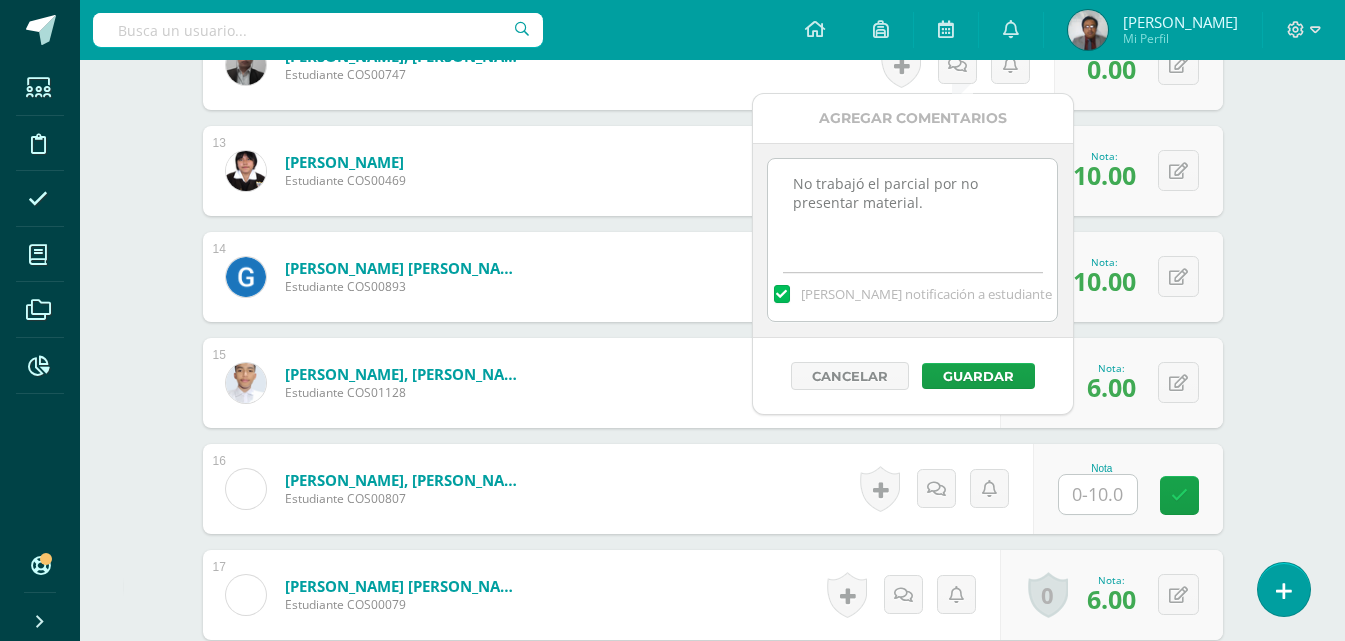 scroll, scrollTop: 1902, scrollLeft: 0, axis: vertical 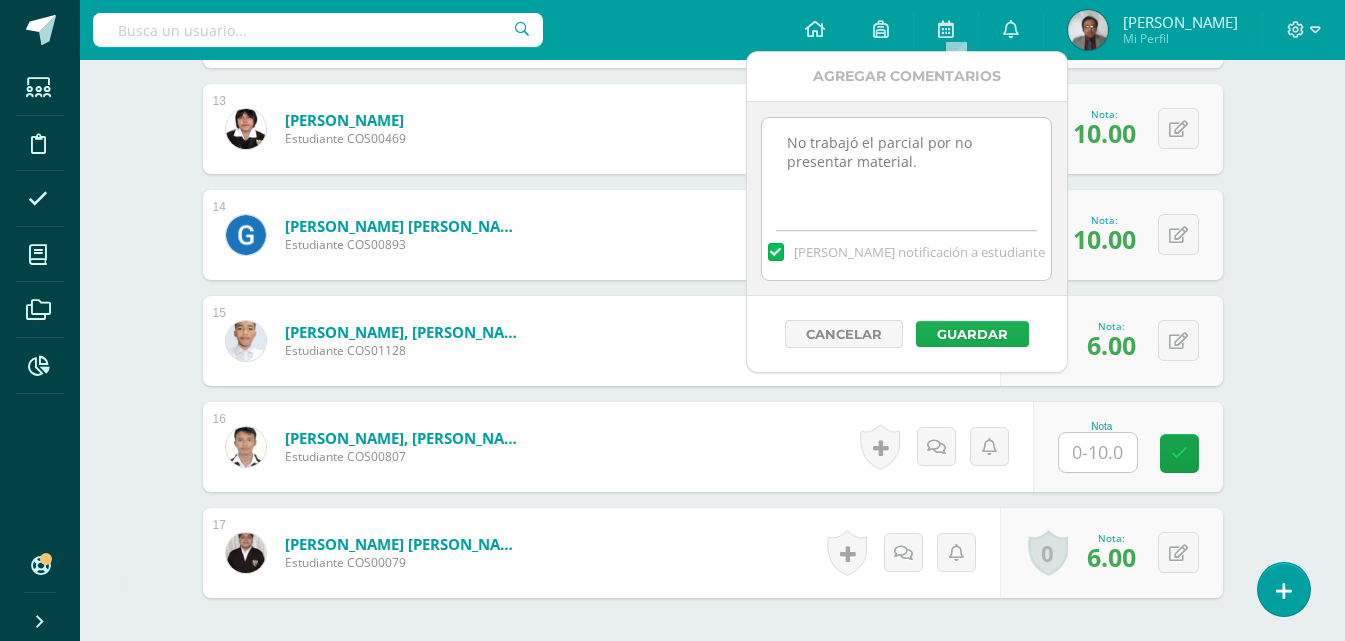 type on "No trabajó el parcial por no presentar material." 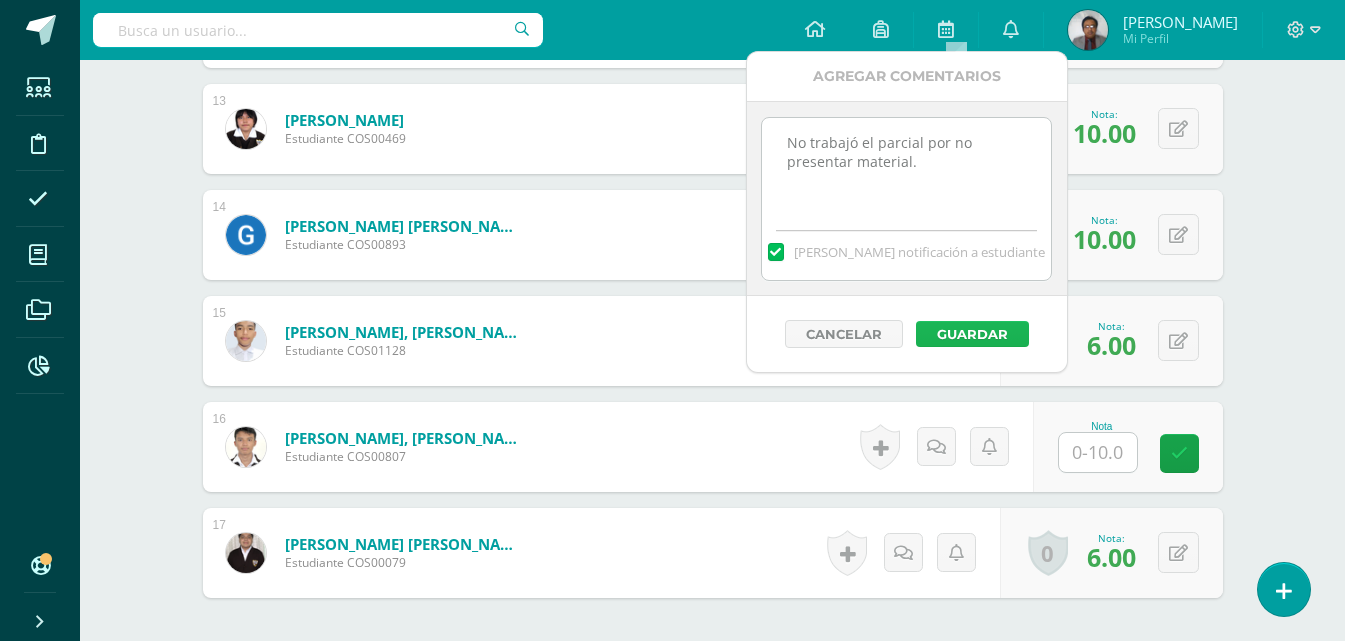 click on "Guardar" at bounding box center [972, 334] 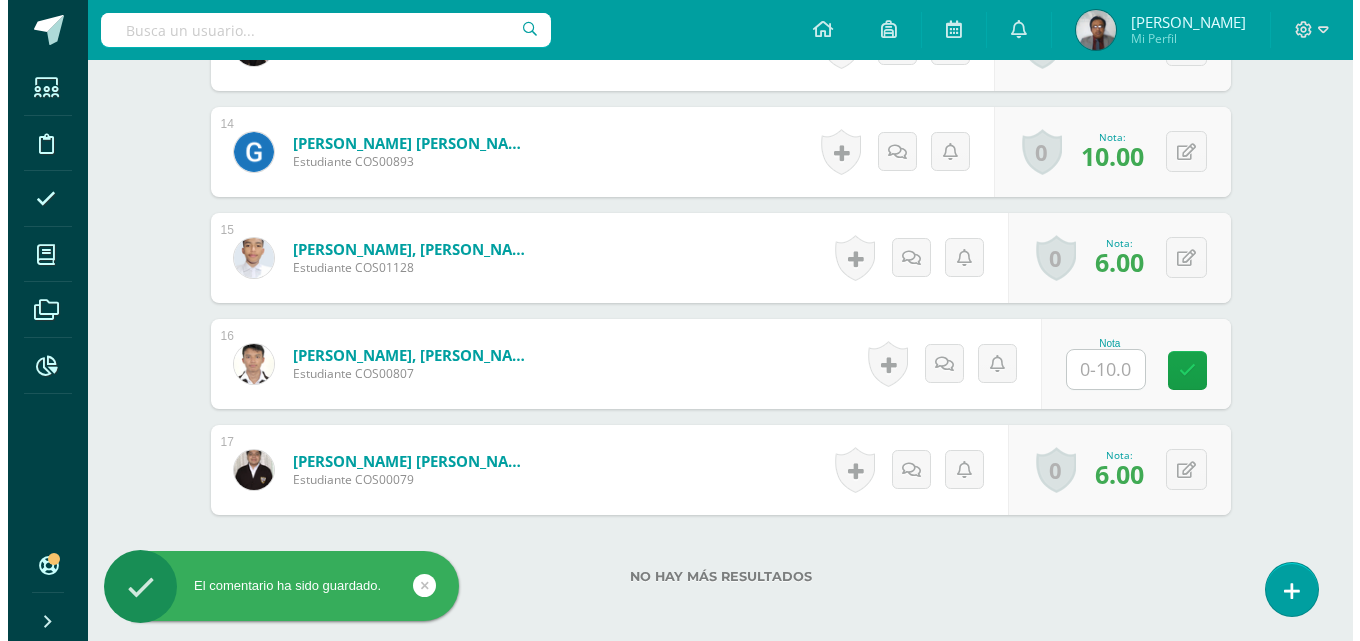 scroll, scrollTop: 2088, scrollLeft: 0, axis: vertical 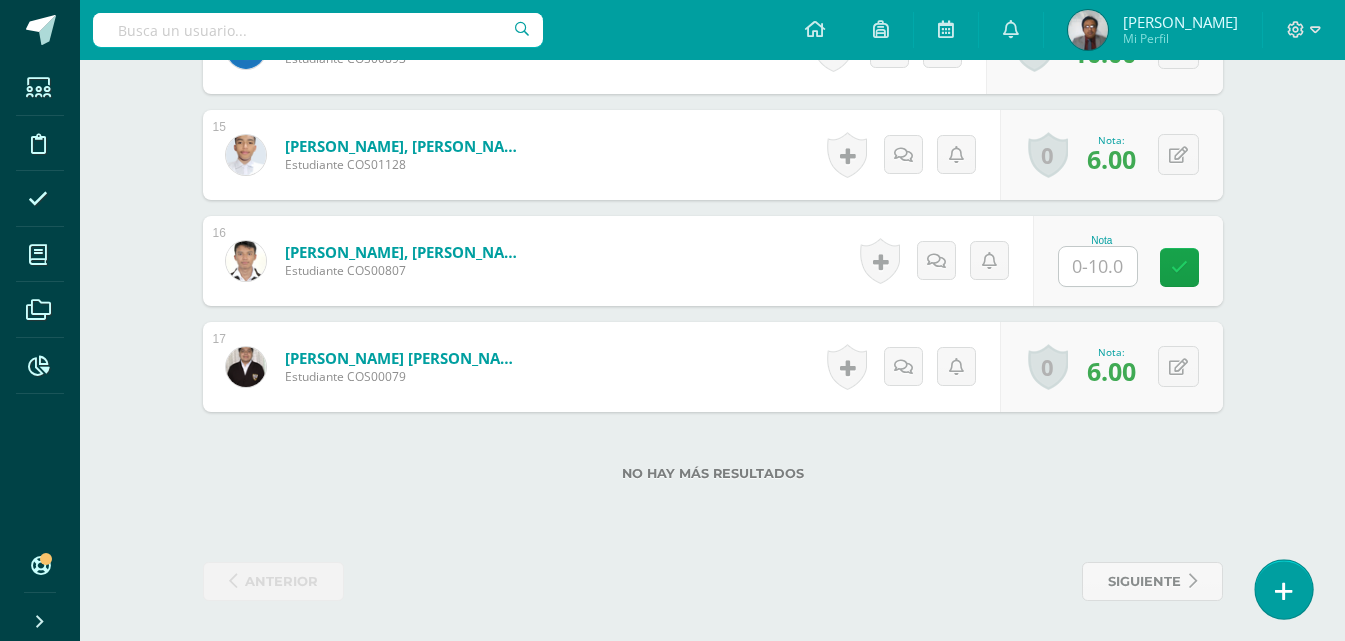 click at bounding box center (1284, 591) 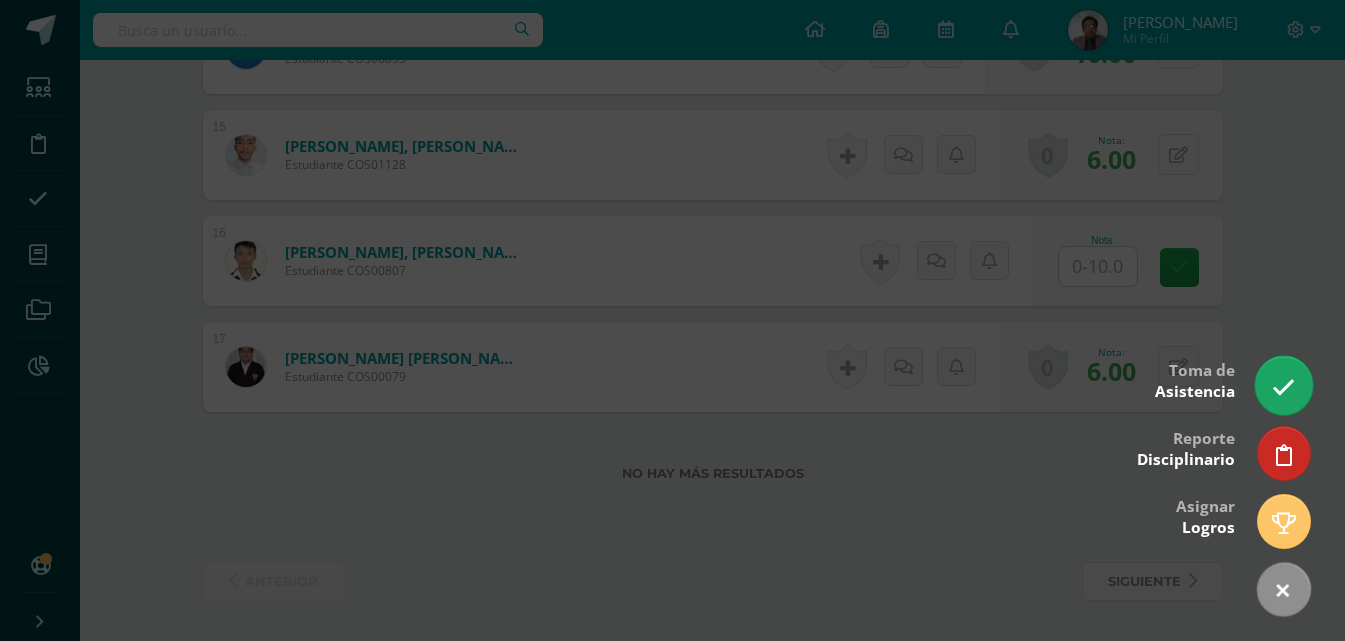 click at bounding box center (1283, 387) 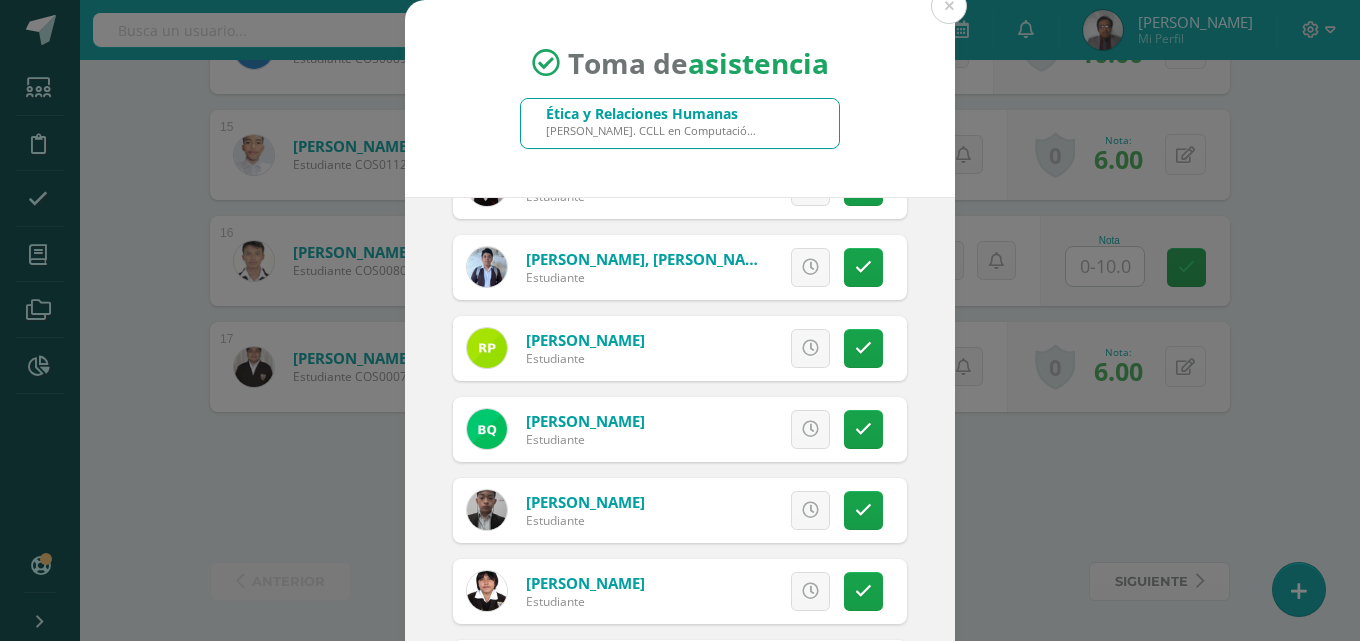 scroll, scrollTop: 800, scrollLeft: 0, axis: vertical 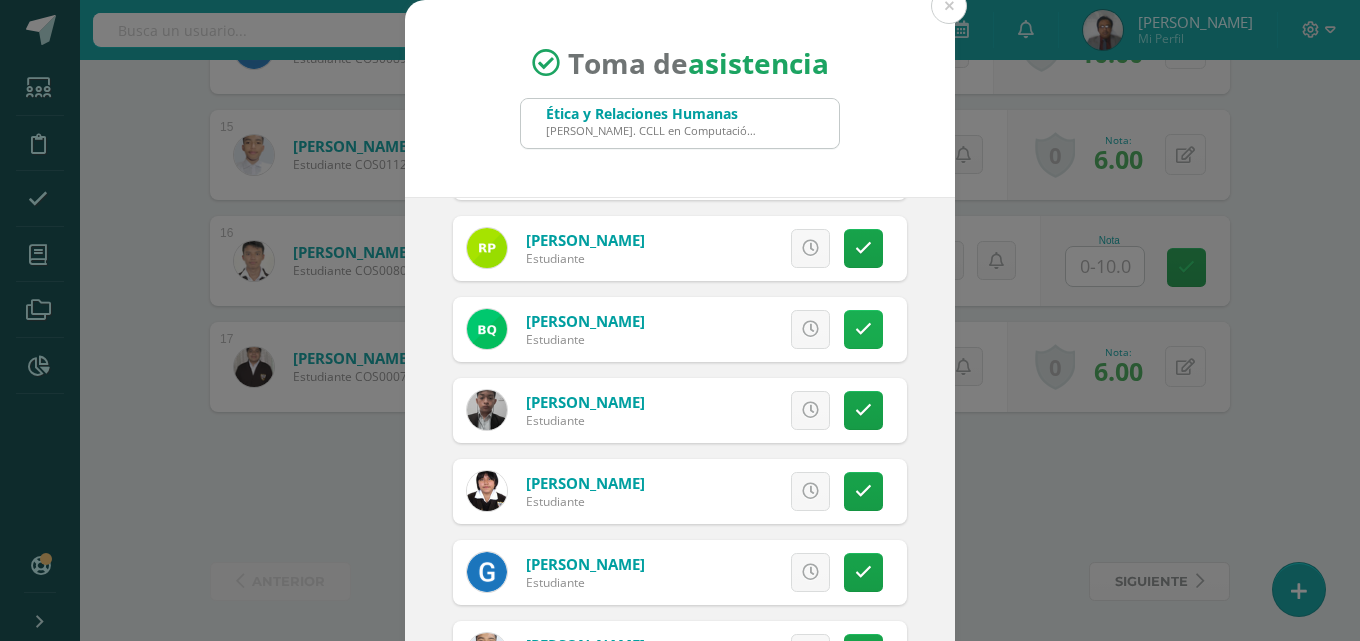 click at bounding box center (863, 329) 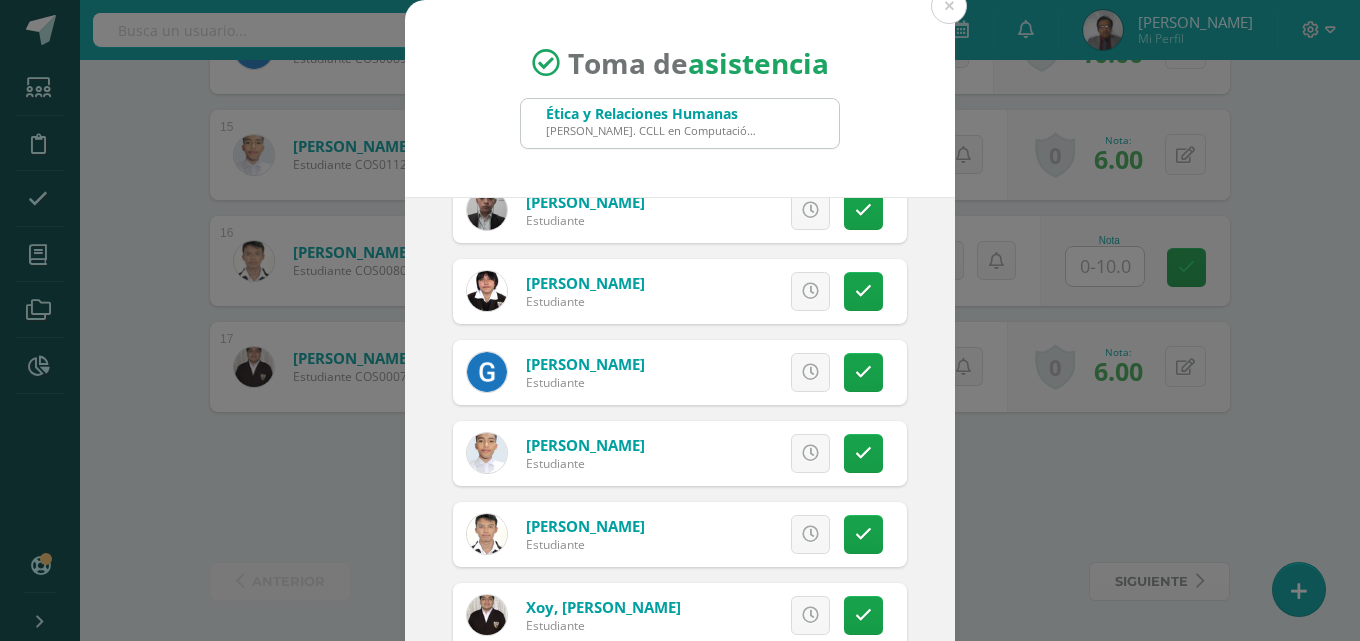 scroll, scrollTop: 1028, scrollLeft: 0, axis: vertical 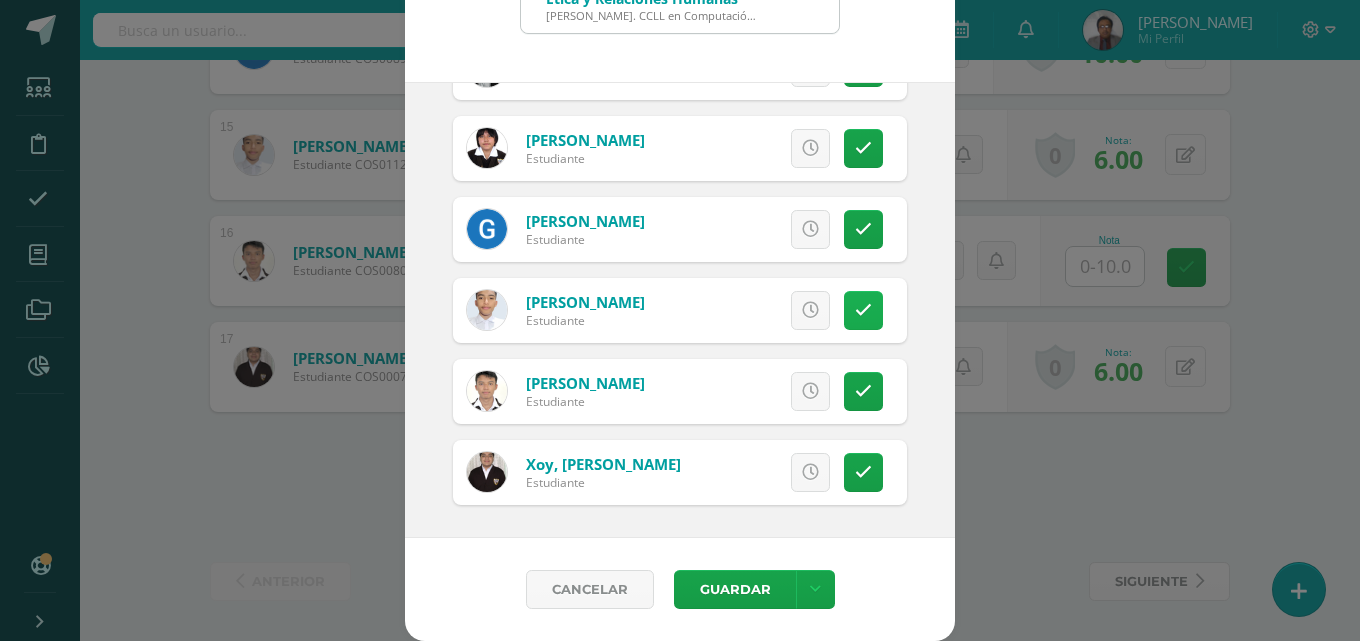 click at bounding box center (863, 310) 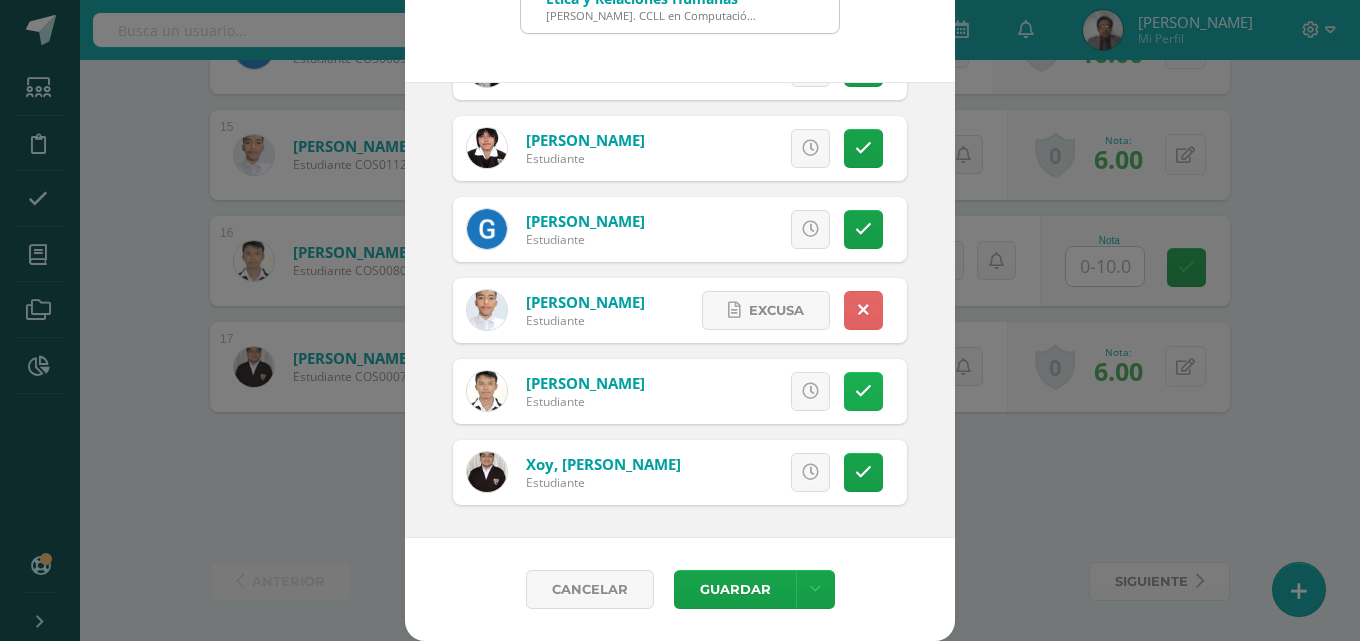 click at bounding box center (863, 391) 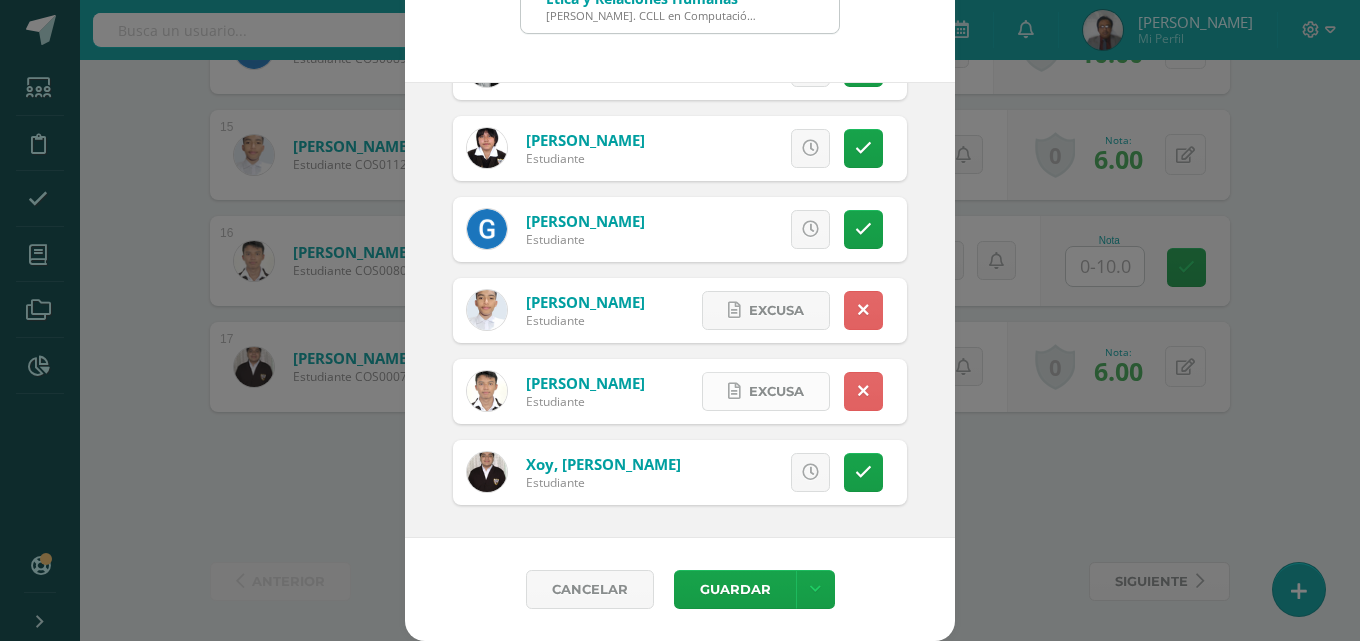 click on "Excusa" at bounding box center [776, 391] 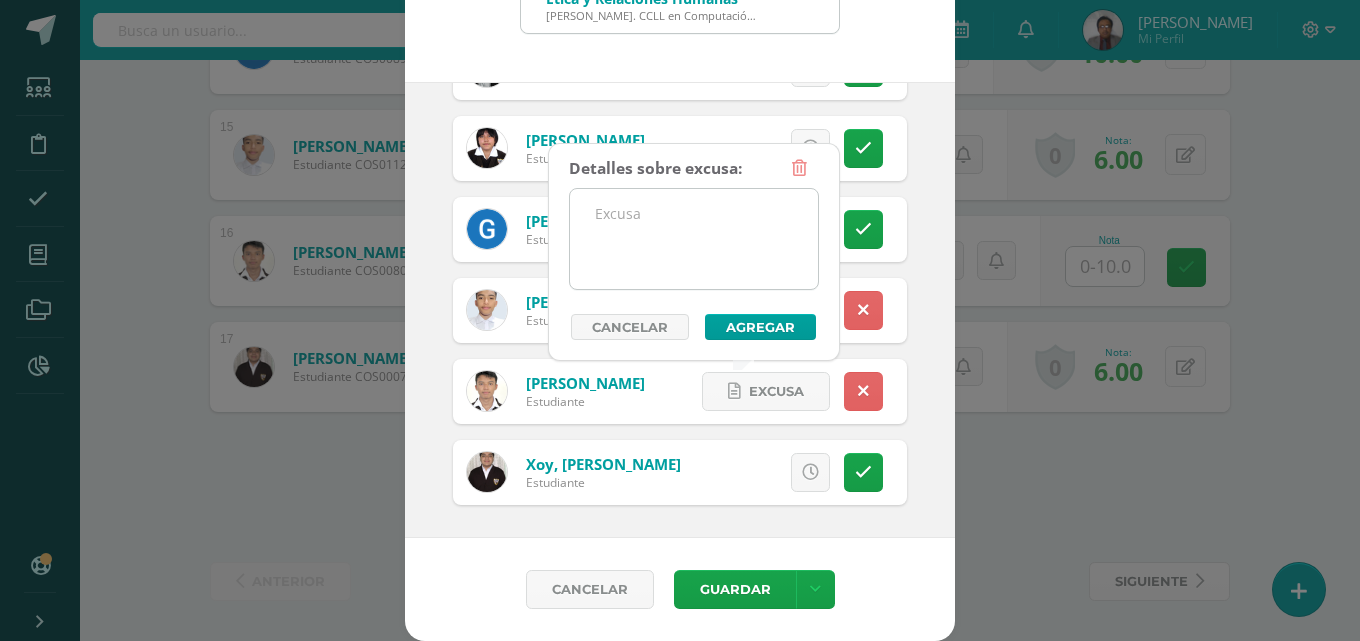 click at bounding box center [694, 239] 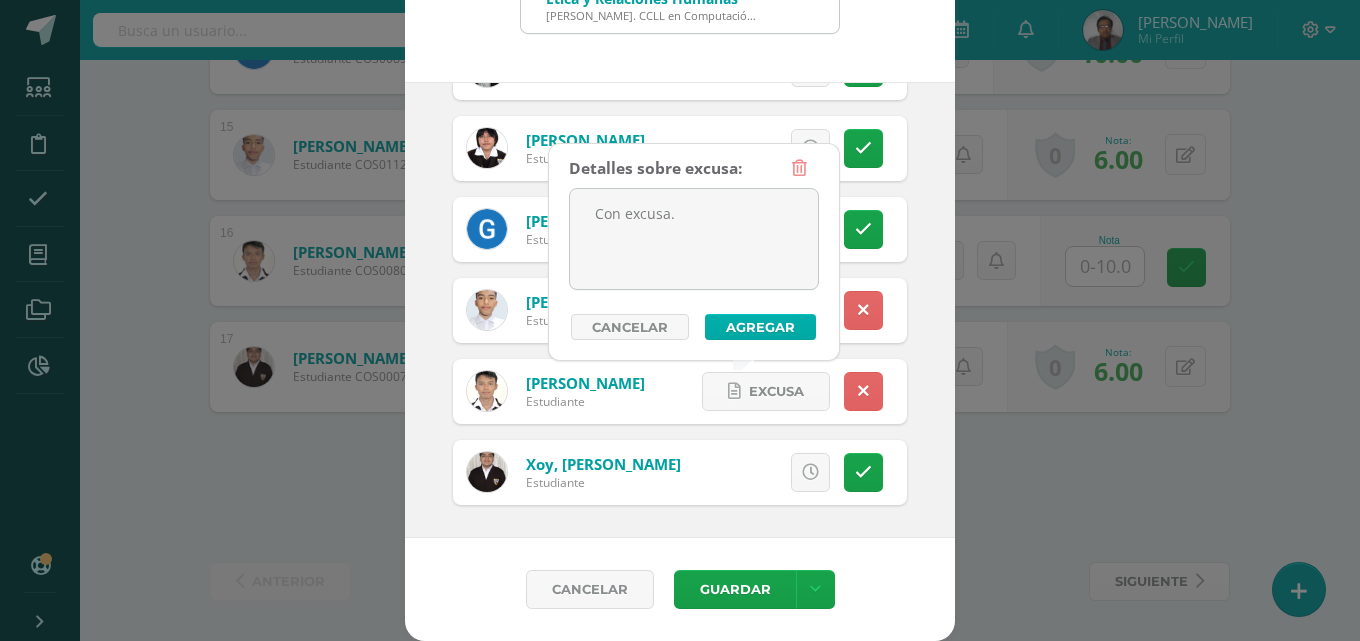 type on "Con excusa." 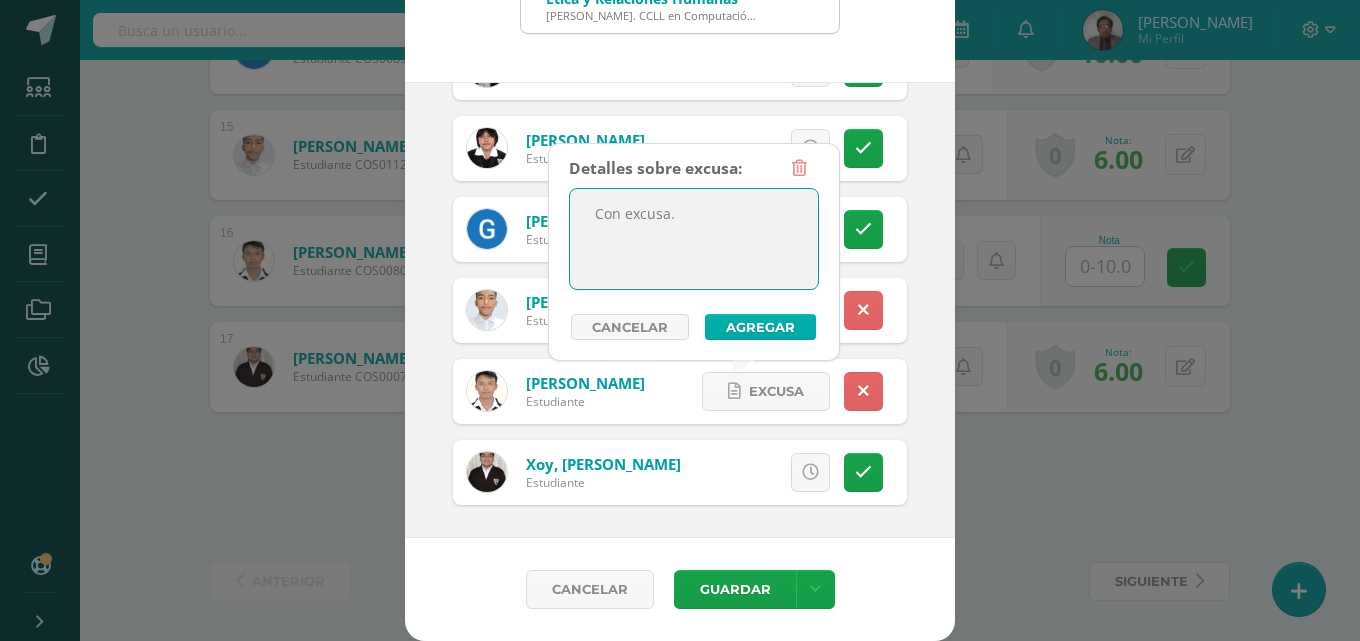 click on "Agregar" at bounding box center [760, 327] 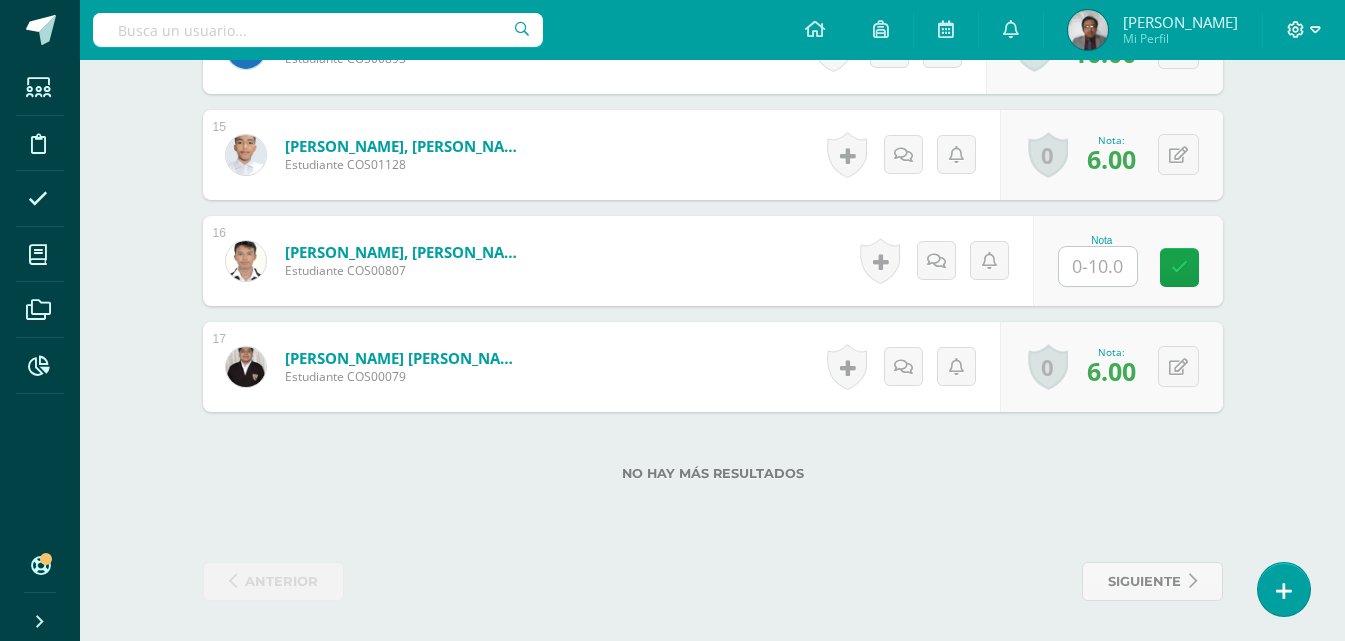click 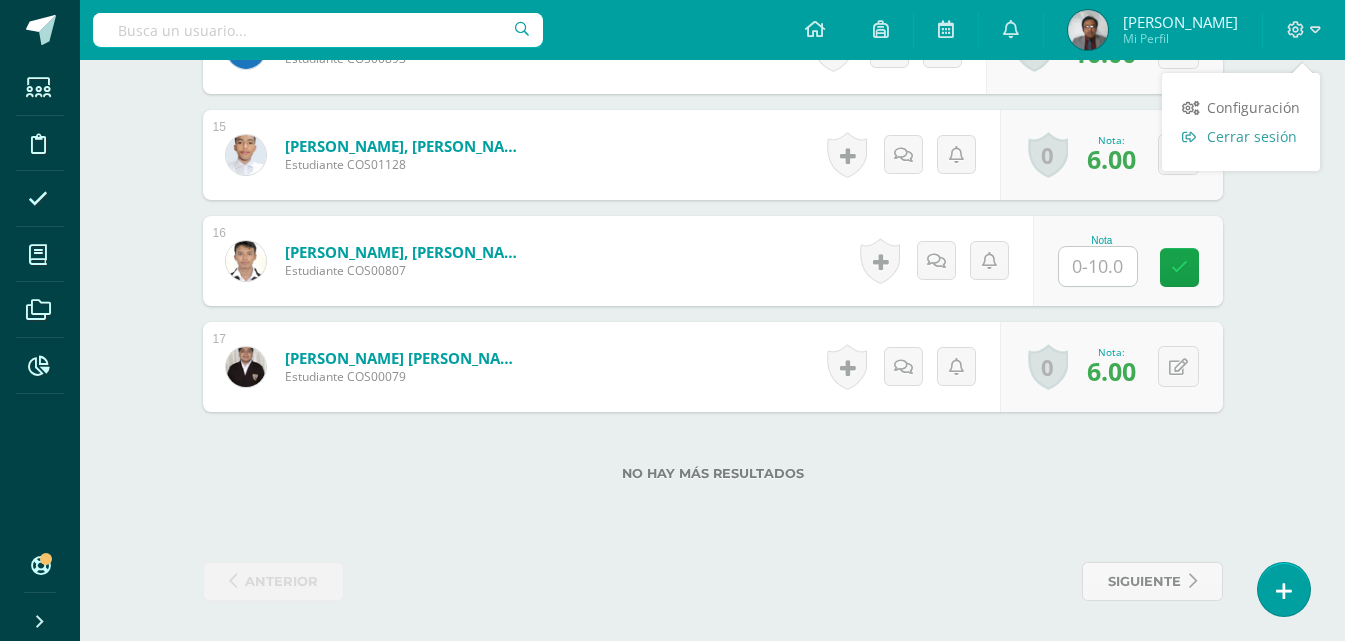click on "Cerrar sesión" at bounding box center (1252, 136) 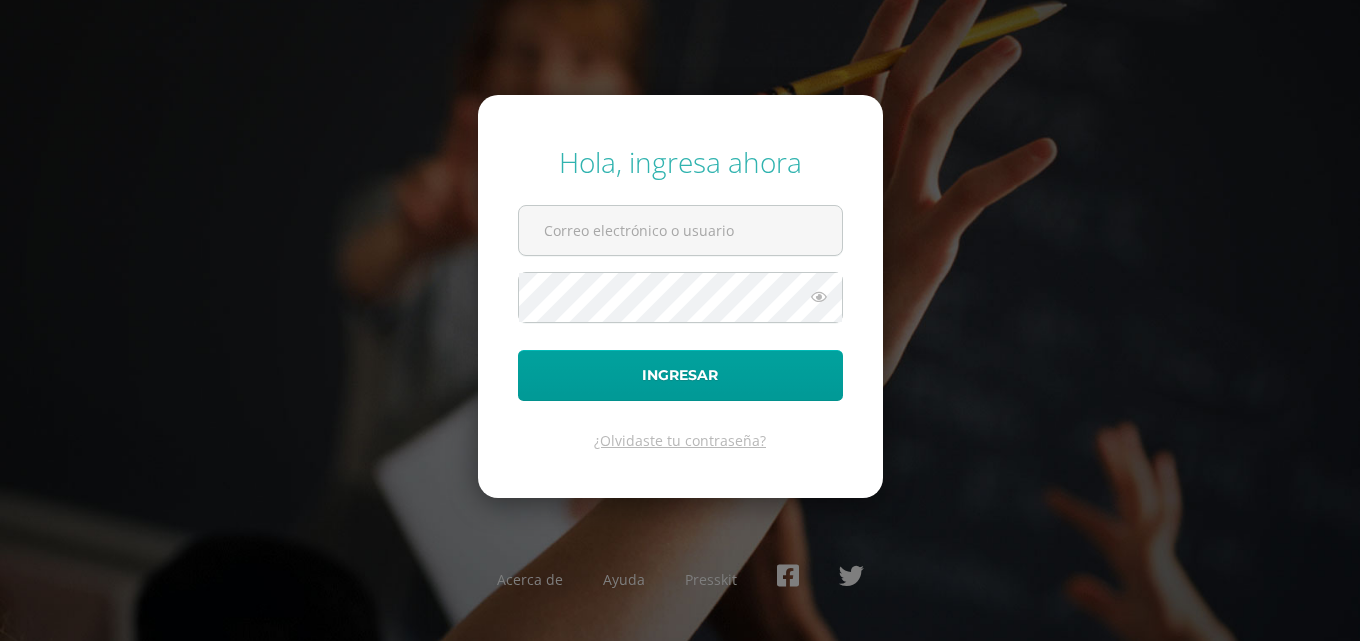 scroll, scrollTop: 0, scrollLeft: 0, axis: both 